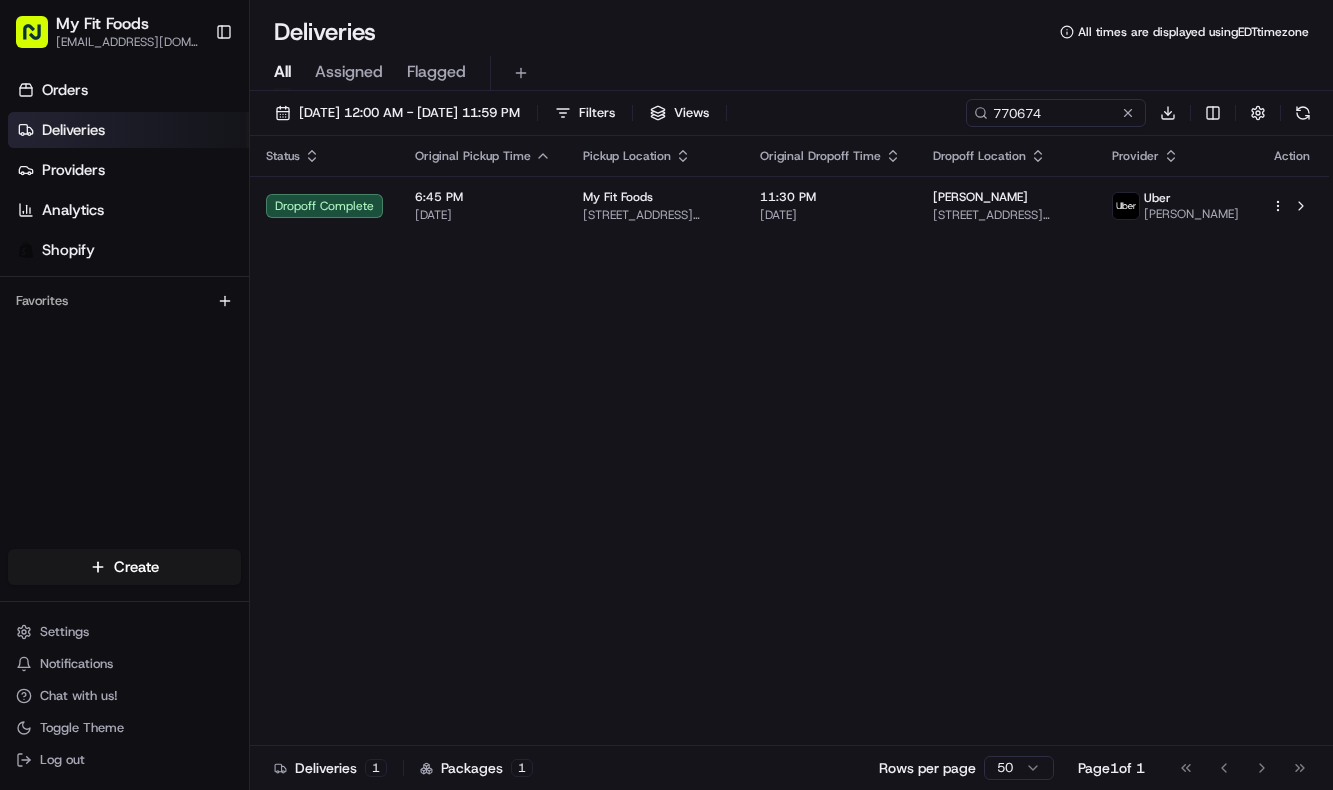 scroll, scrollTop: 0, scrollLeft: 0, axis: both 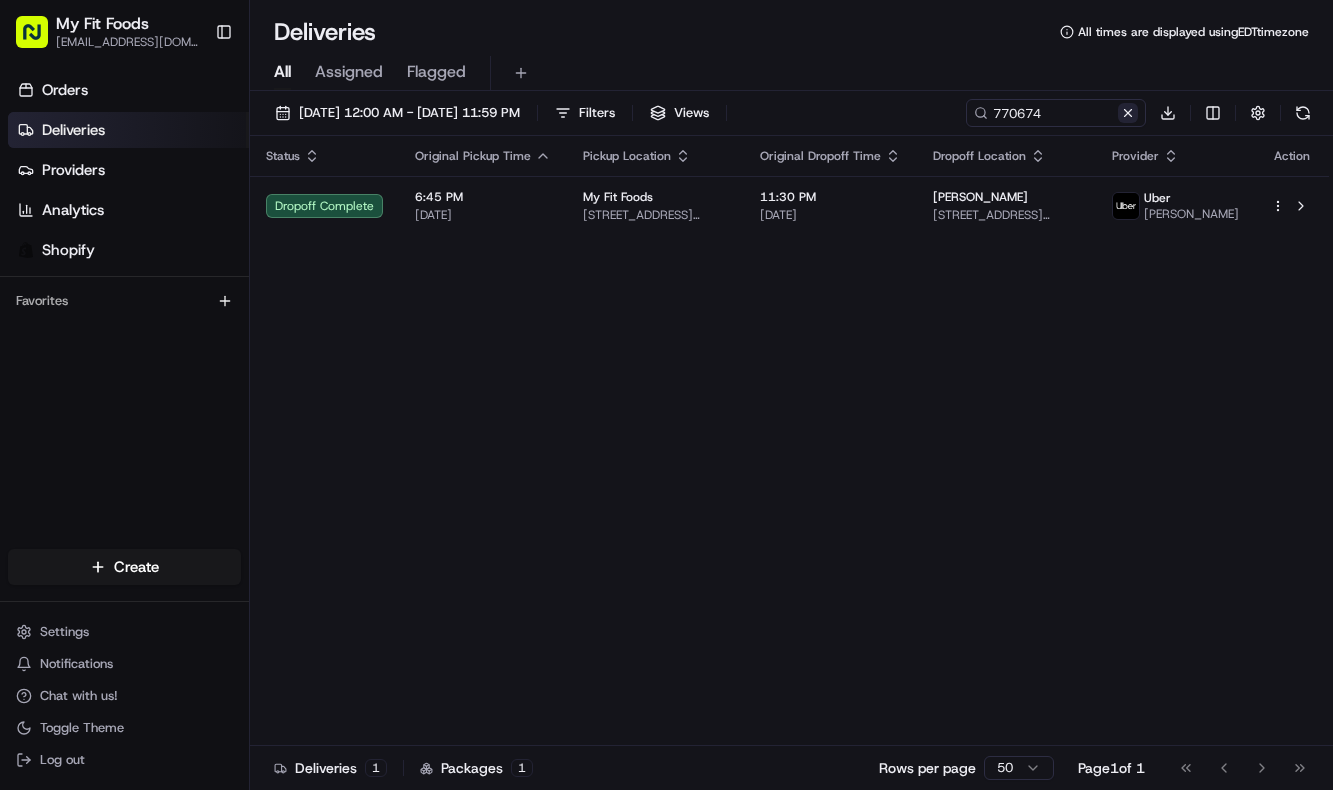 click at bounding box center (1128, 113) 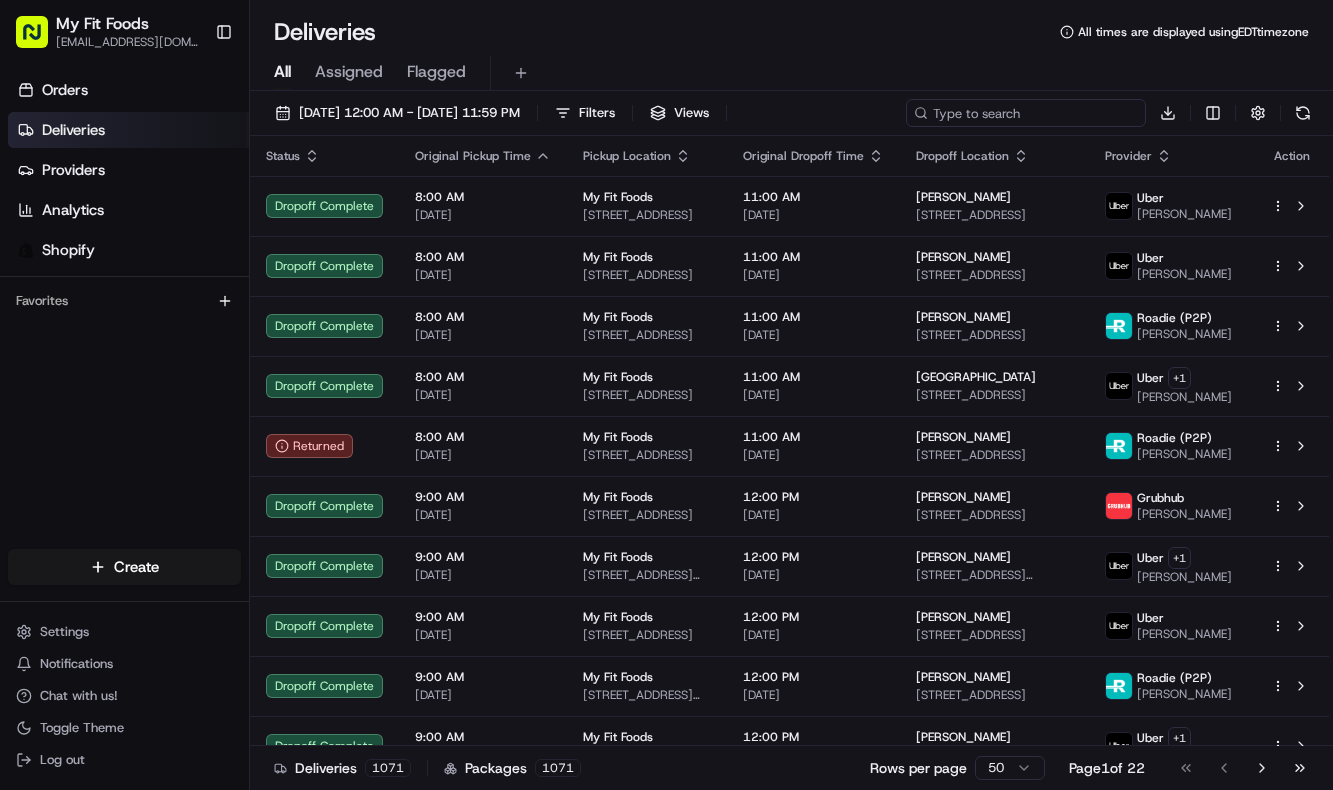 click at bounding box center (1026, 113) 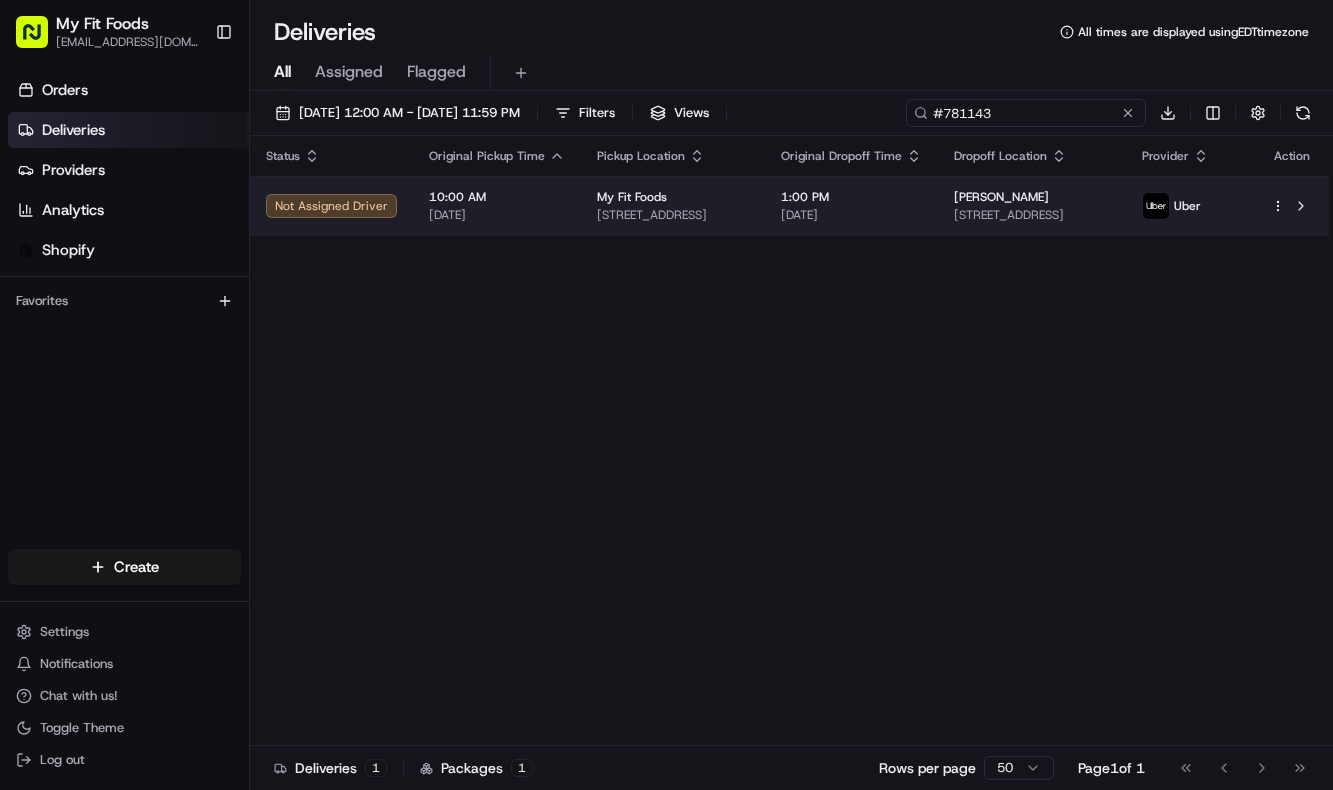 type on "#781143" 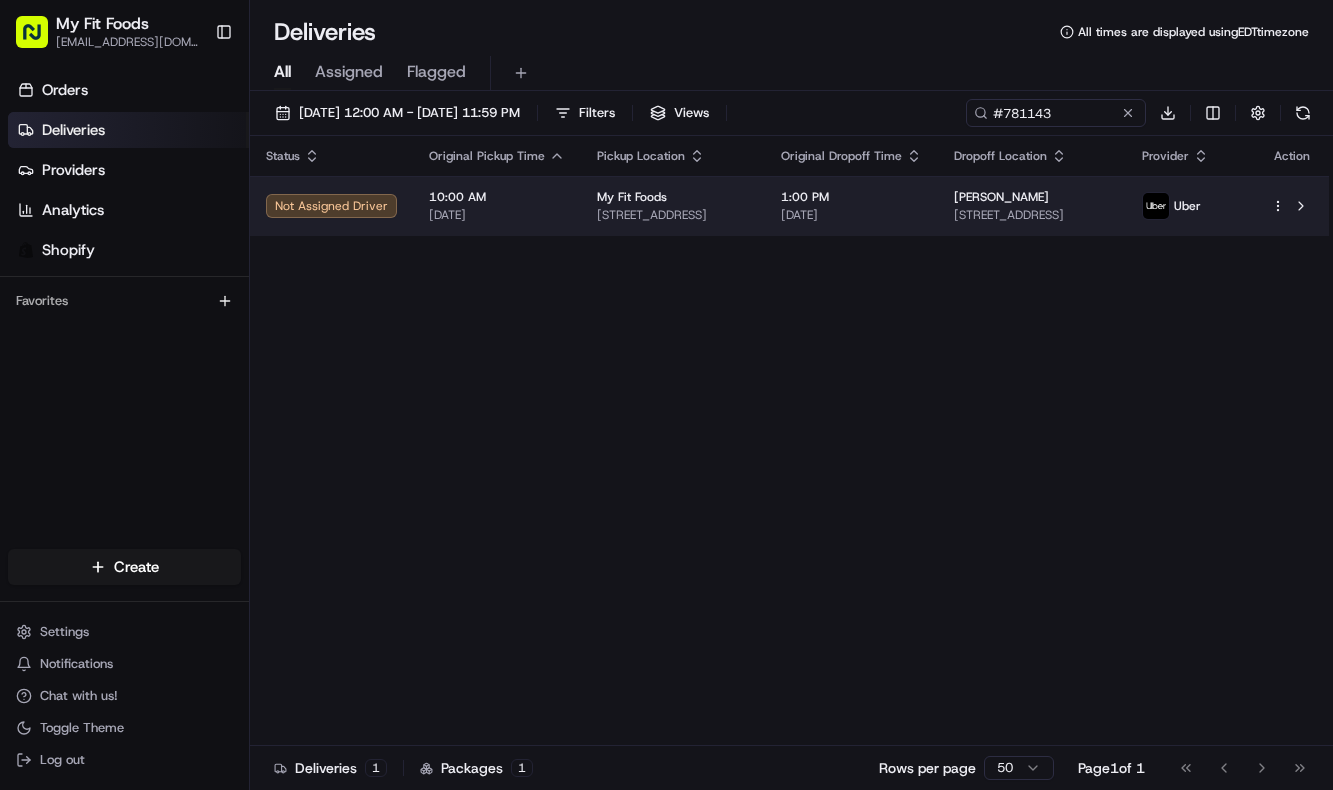 click on "1:00 PM 07/12/2025" at bounding box center [851, 206] 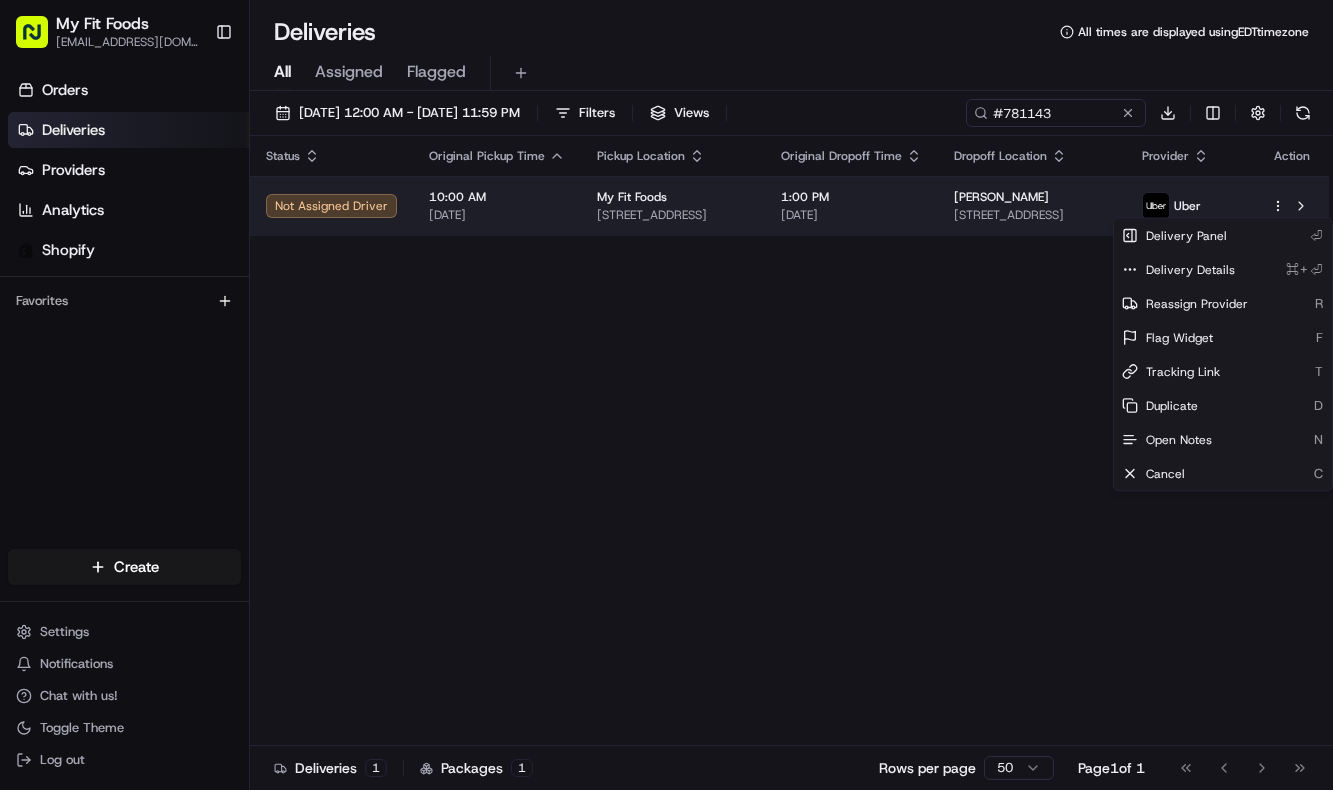 click on "My Fit Foods support@myfitfoods.com Toggle Sidebar Orders Deliveries Providers Analytics Shopify Favorites Main Menu Members & Organization Organization Users Roles Preferences Customization Tracking Orchestration Automations Dispatch Strategy Optimization Strategy Locations Pickup Locations Dropoff Locations Shifts Billing Billing Refund Requests Integrations Notification Triggers Webhooks API Keys Request Logs Create Settings Notifications Chat with us! Toggle Theme Log out Deliveries All times are displayed using  EDT  timezone All Assigned Flagged 07/01/2025 12:00 AM - 07/31/2025 11:59 PM Filters Views #781143 Download Status Original Pickup Time Pickup Location Original Dropoff Time Dropoff Location Provider Action Not Assigned Driver 10:00 AM 07/12/2025 My Fit Foods 2109 Hwy 6, Sugar Land, TX 77478, USA 1:00 PM 07/12/2025 Alexander Horowicz 2109 Hwy 6 b, Sugar Land, TX 77478, USA Uber Deliveries 1 Packages 1 Rows per page 50 Page  1  of   1 Go to first page Go to previous page
⏎" at bounding box center (666, 395) 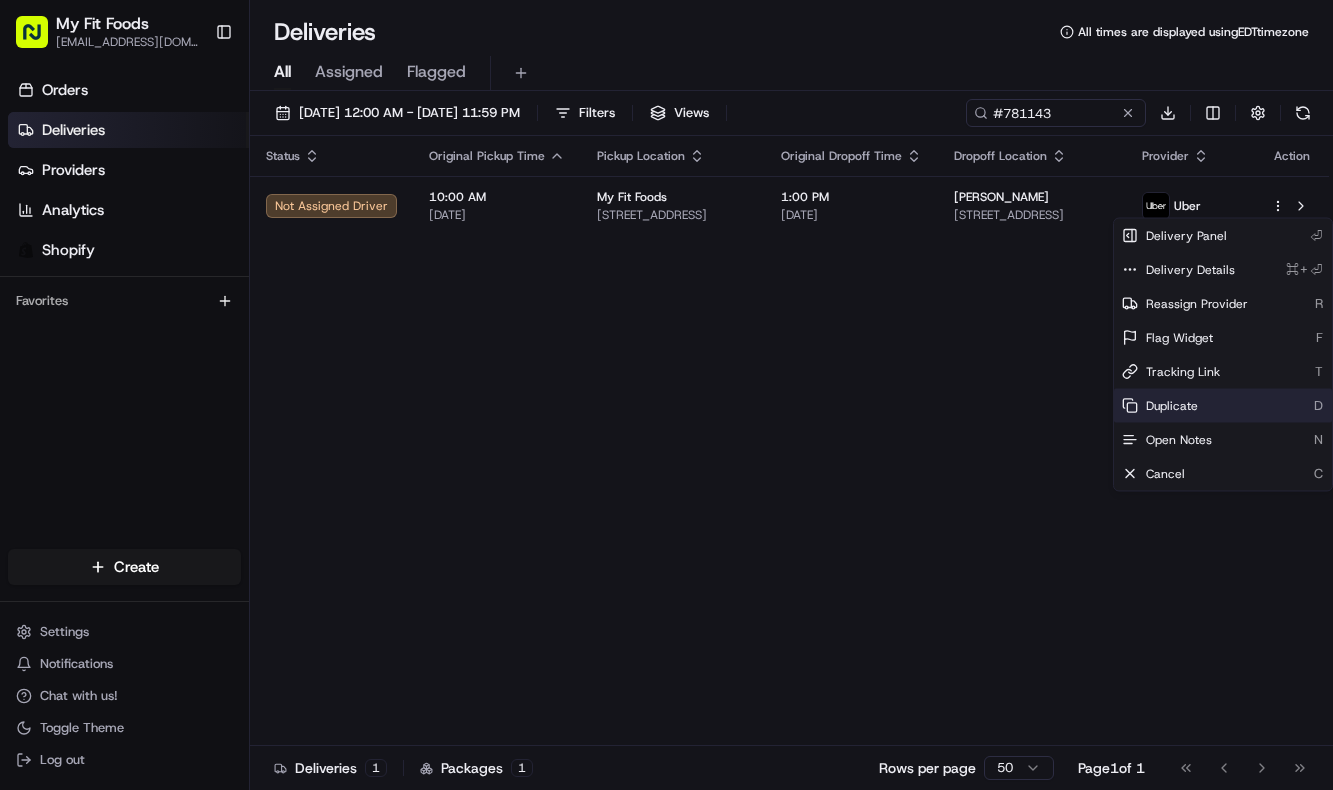 click on "Duplicate" at bounding box center [1172, 406] 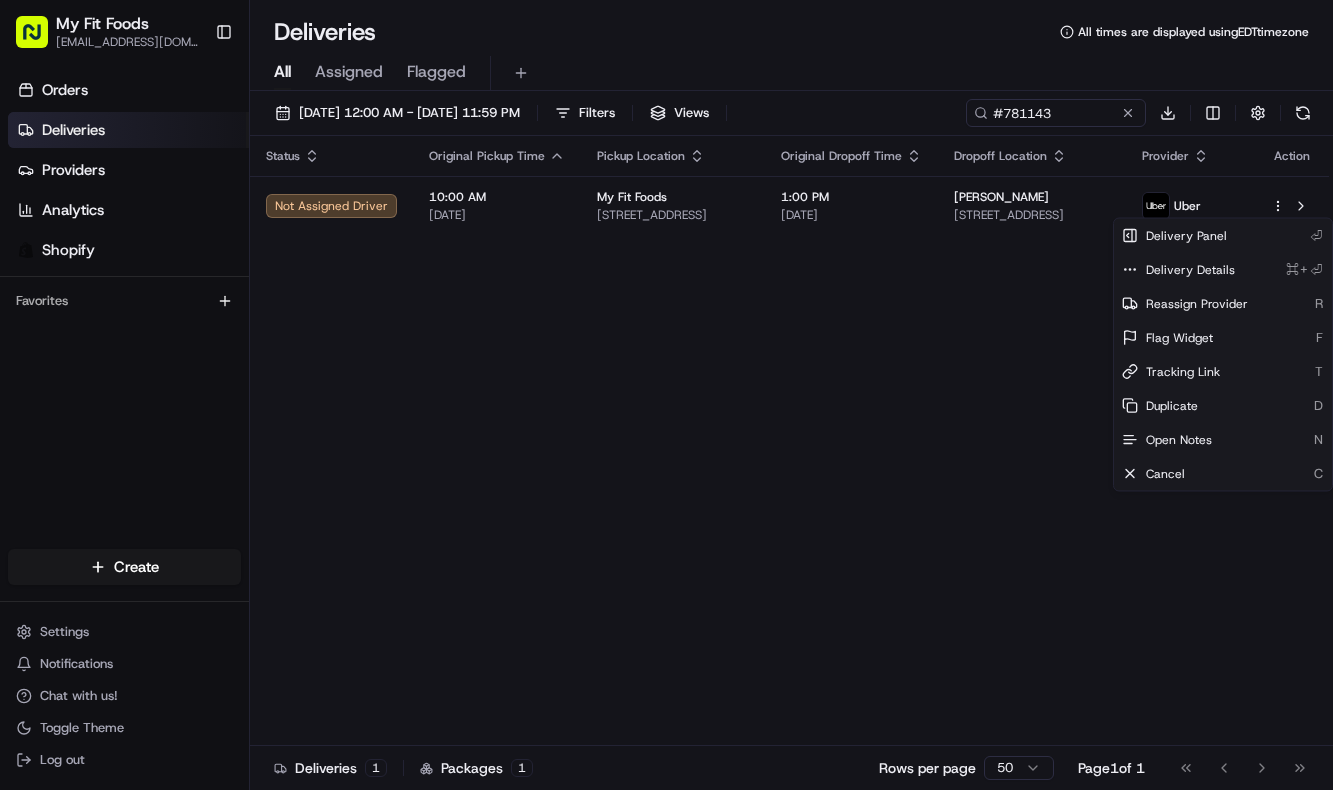 click on "My Fit Foods support@myfitfoods.com Toggle Sidebar Orders Deliveries Providers Analytics Shopify Favorites Main Menu Members & Organization Organization Users Roles Preferences Customization Tracking Orchestration Automations Dispatch Strategy Optimization Strategy Locations Pickup Locations Dropoff Locations Shifts Billing Billing Refund Requests Integrations Notification Triggers Webhooks API Keys Request Logs Create Settings Notifications Chat with us! Toggle Theme Log out Deliveries All times are displayed using  EDT  timezone All Assigned Flagged 07/01/2025 12:00 AM - 07/31/2025 11:59 PM Filters Views #781143 Download Status Original Pickup Time Pickup Location Original Dropoff Time Dropoff Location Provider Action Not Assigned Driver 10:00 AM 07/12/2025 My Fit Foods 2109 Hwy 6, Sugar Land, TX 77478, USA 1:00 PM 07/12/2025 Alexander Horowicz 2109 Hwy 6 b, Sugar Land, TX 77478, USA Uber Deliveries 1 Packages 1 Rows per page 50 Page  1  of   1 Go to first page Go to previous page
⏎" at bounding box center (666, 395) 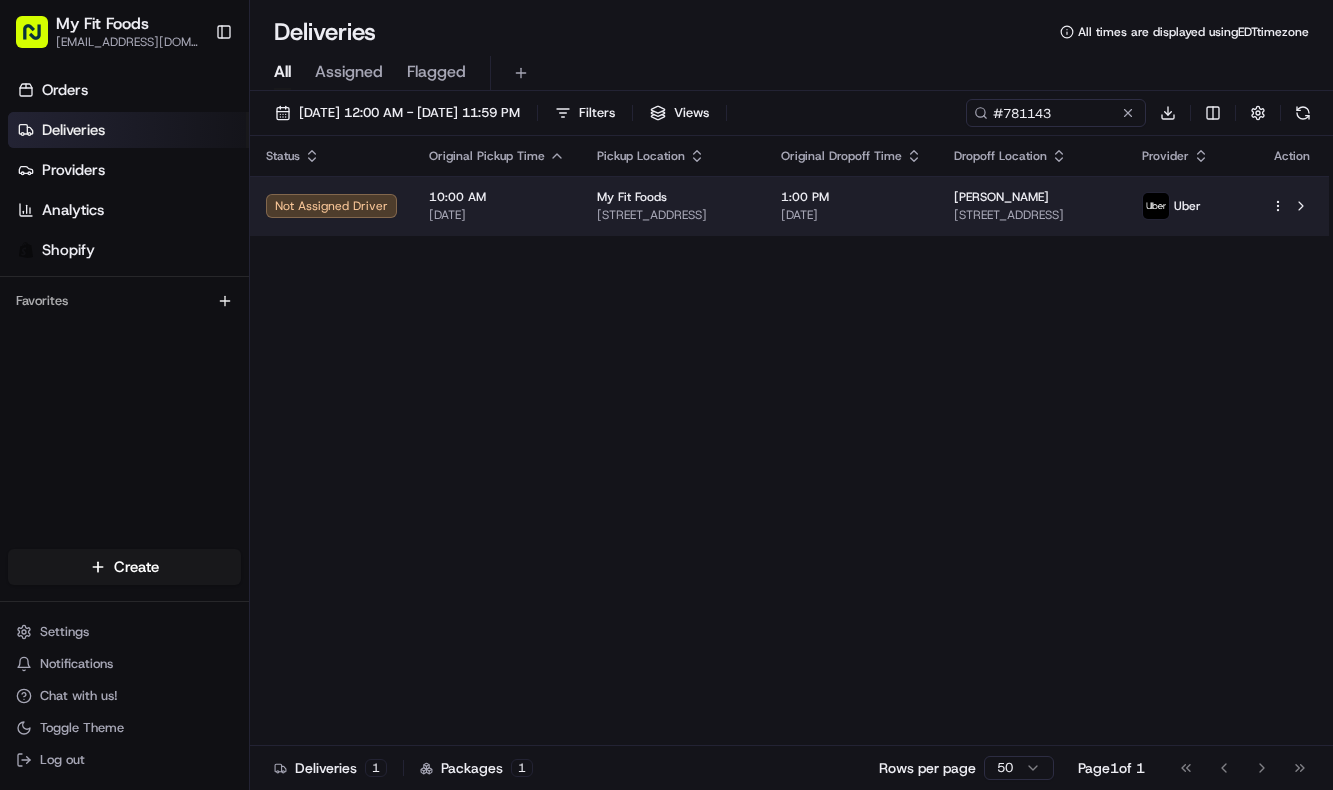 click on "My Fit Foods support@myfitfoods.com Toggle Sidebar Orders Deliveries Providers Analytics Shopify Favorites Main Menu Members & Organization Organization Users Roles Preferences Customization Tracking Orchestration Automations Dispatch Strategy Optimization Strategy Locations Pickup Locations Dropoff Locations Shifts Billing Billing Refund Requests Integrations Notification Triggers Webhooks API Keys Request Logs Create Settings Notifications Chat with us! Toggle Theme Log out Deliveries All times are displayed using  EDT  timezone All Assigned Flagged 07/01/2025 12:00 AM - 07/31/2025 11:59 PM Filters Views #781143 Download Status Original Pickup Time Pickup Location Original Dropoff Time Dropoff Location Provider Action Not Assigned Driver 10:00 AM 07/12/2025 My Fit Foods 2109 Hwy 6, Sugar Land, TX 77478, USA 1:00 PM 07/12/2025 Alexander Horowicz 2109 Hwy 6 b, Sugar Land, TX 77478, USA Uber Deliveries 1 Packages 1 Rows per page 50 Page  1  of   1 Go to first page Go to previous page" at bounding box center [666, 395] 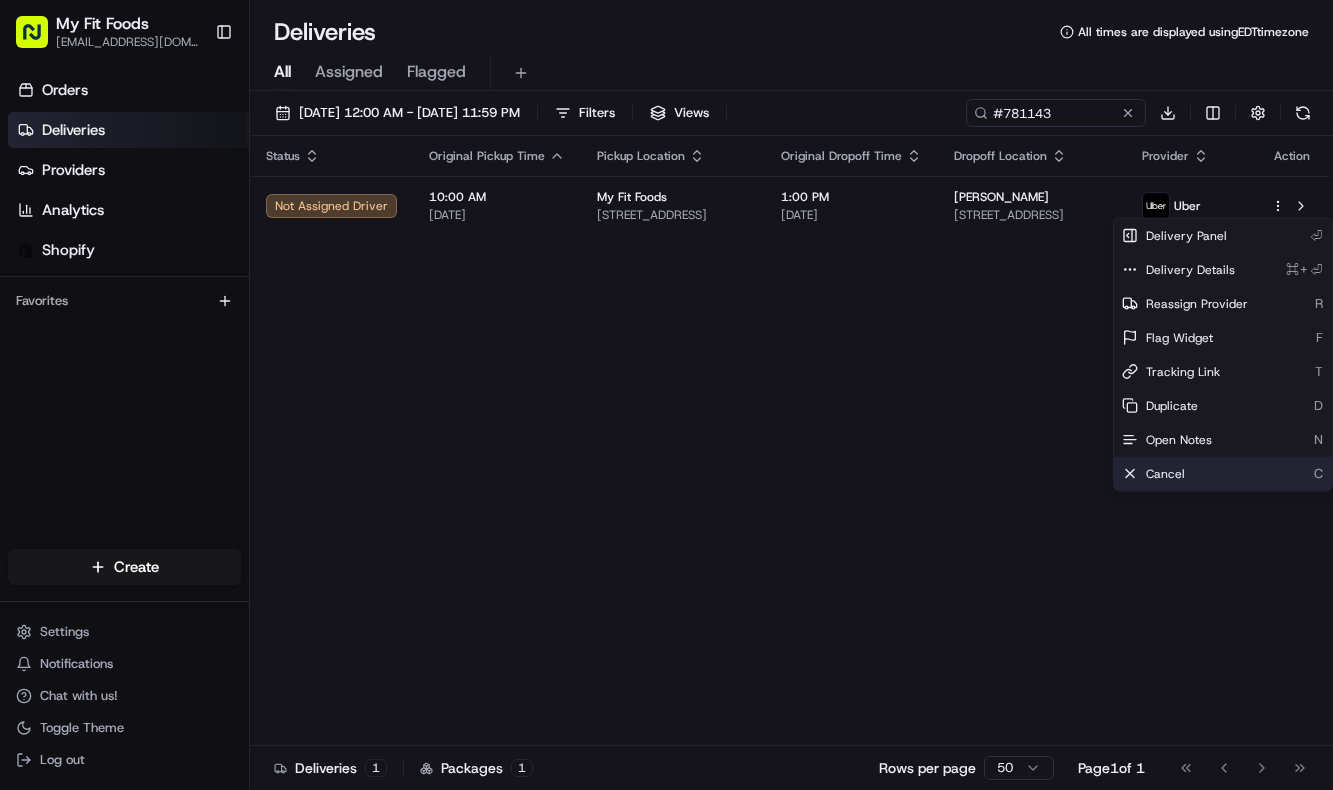 click on "Cancel C" at bounding box center [1223, 474] 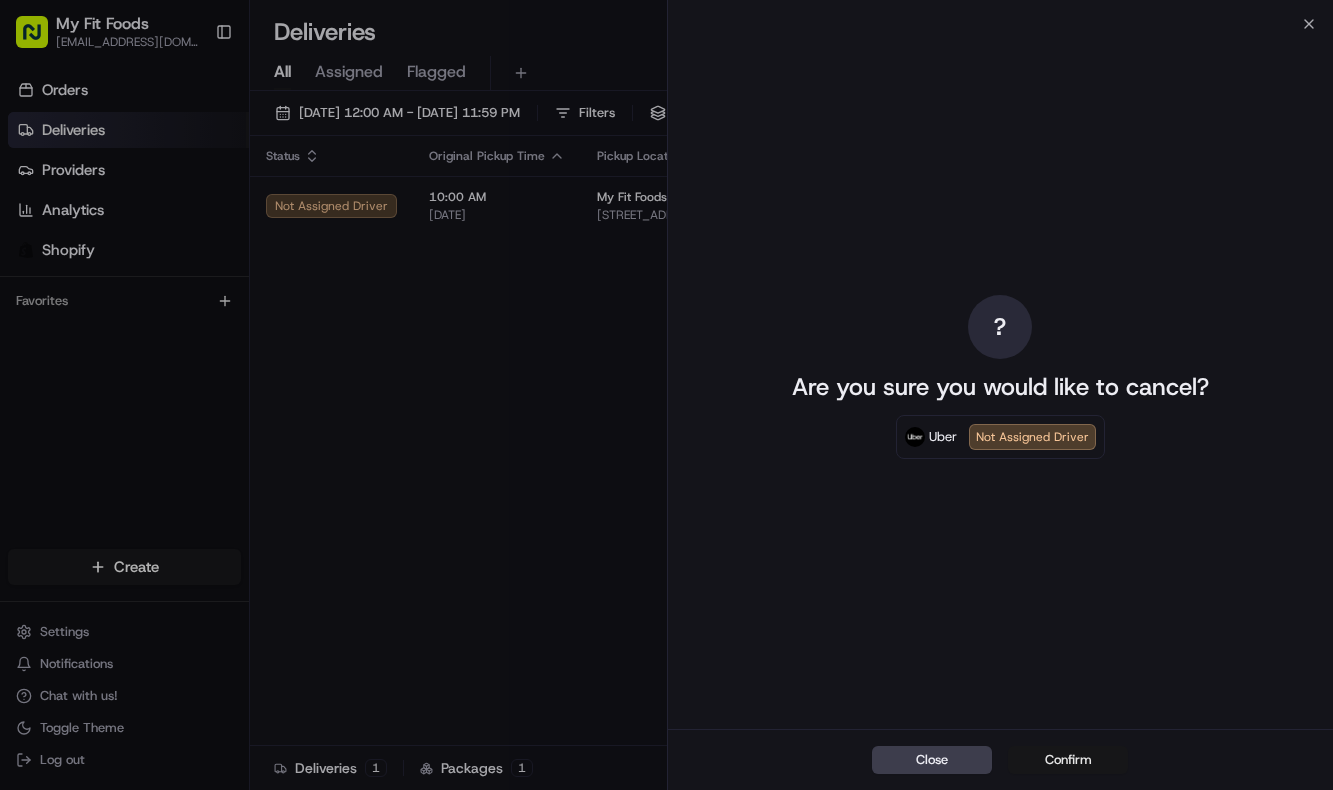 click on "Confirm" at bounding box center [1068, 760] 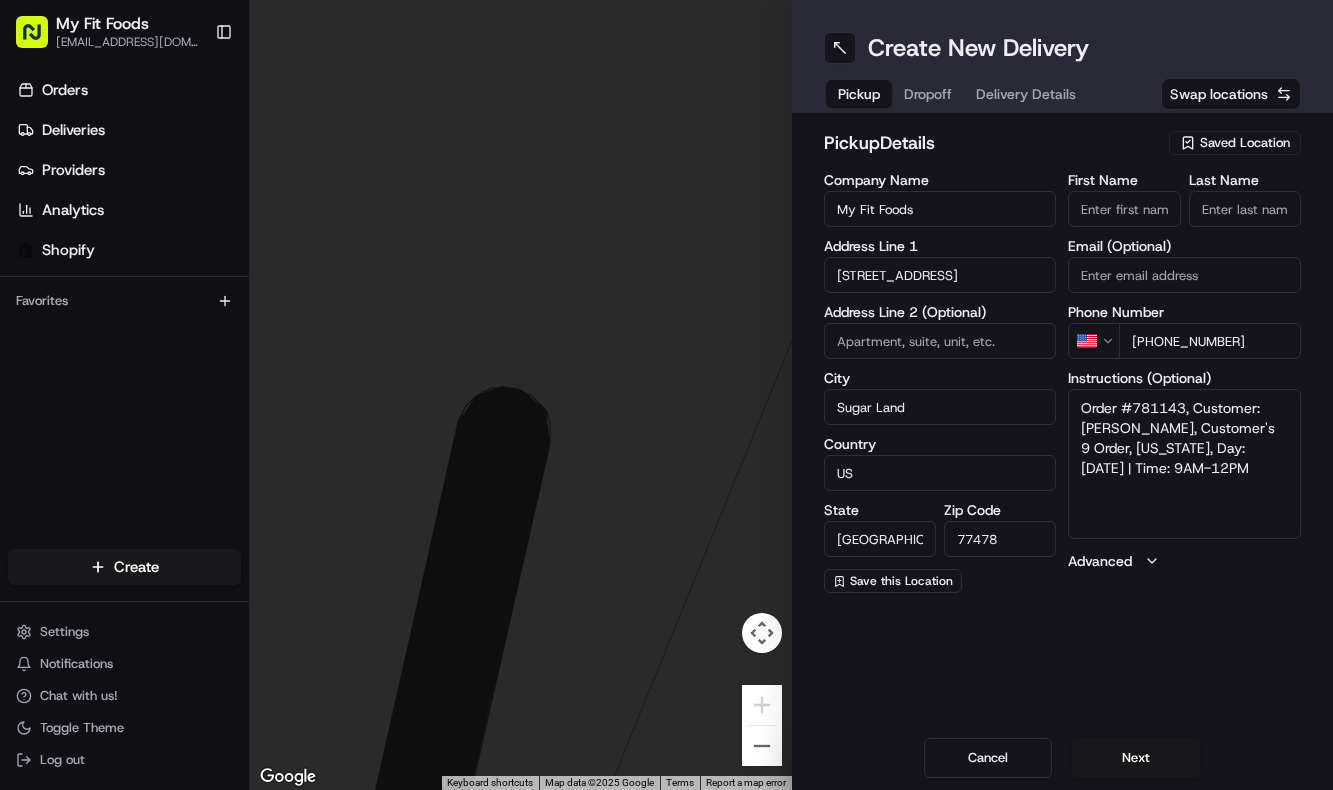 scroll, scrollTop: 0, scrollLeft: 0, axis: both 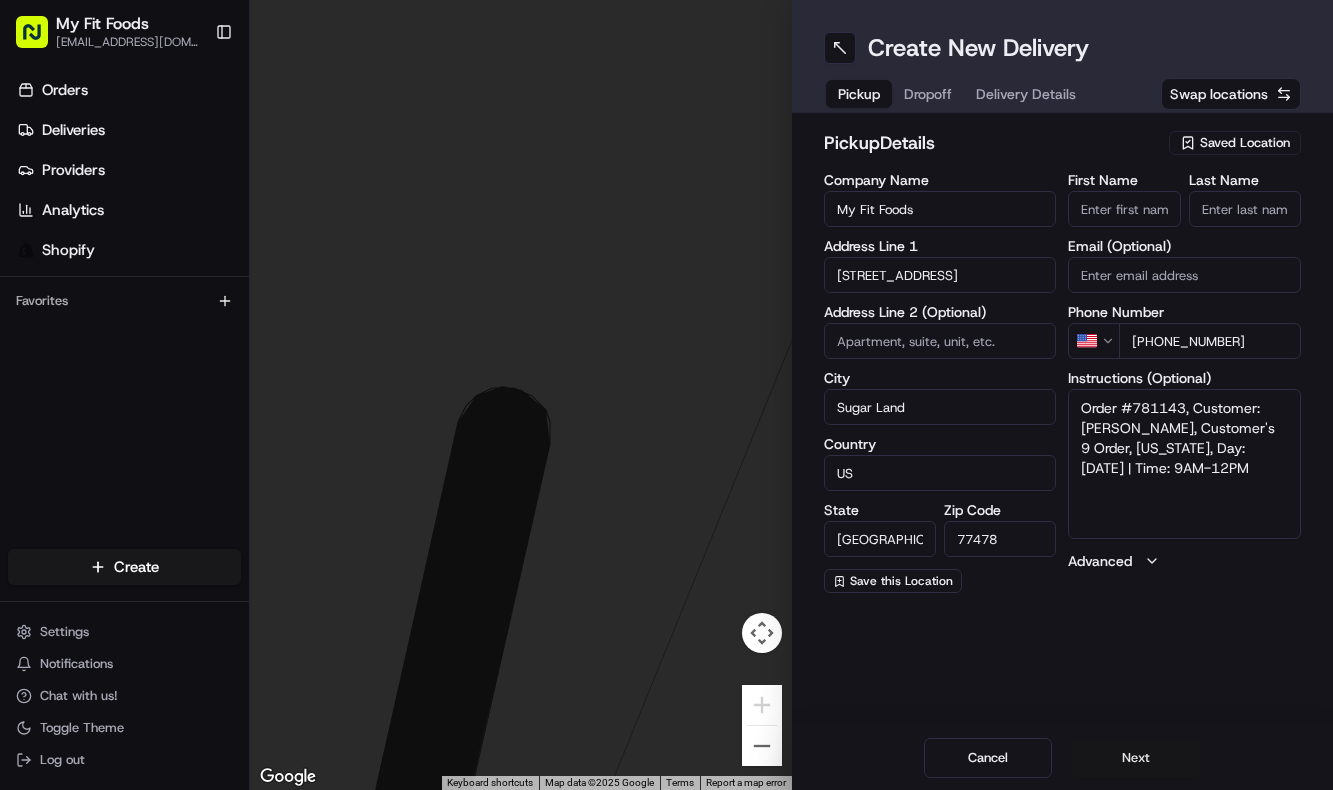 click on "Next" at bounding box center (1136, 758) 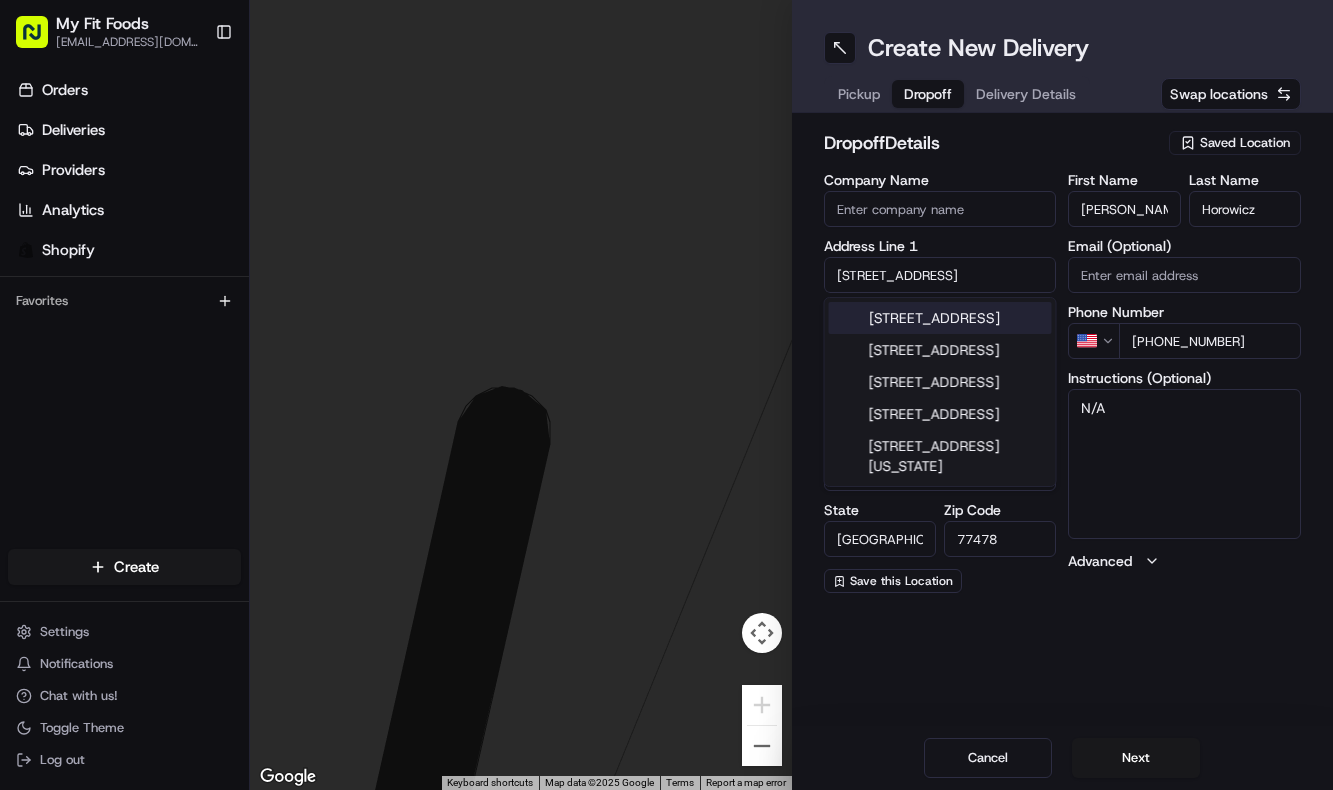click on "[STREET_ADDRESS]" at bounding box center (940, 275) 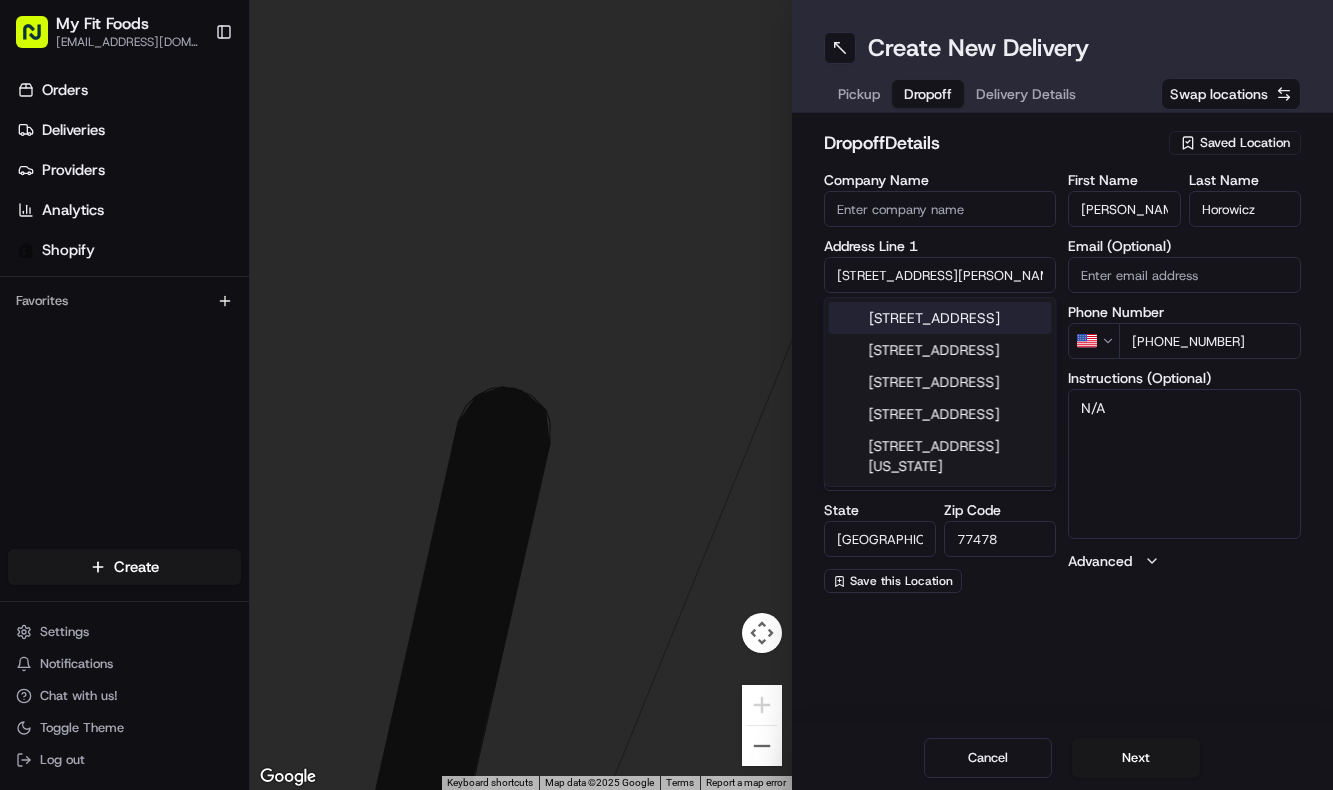 scroll, scrollTop: 0, scrollLeft: 17, axis: horizontal 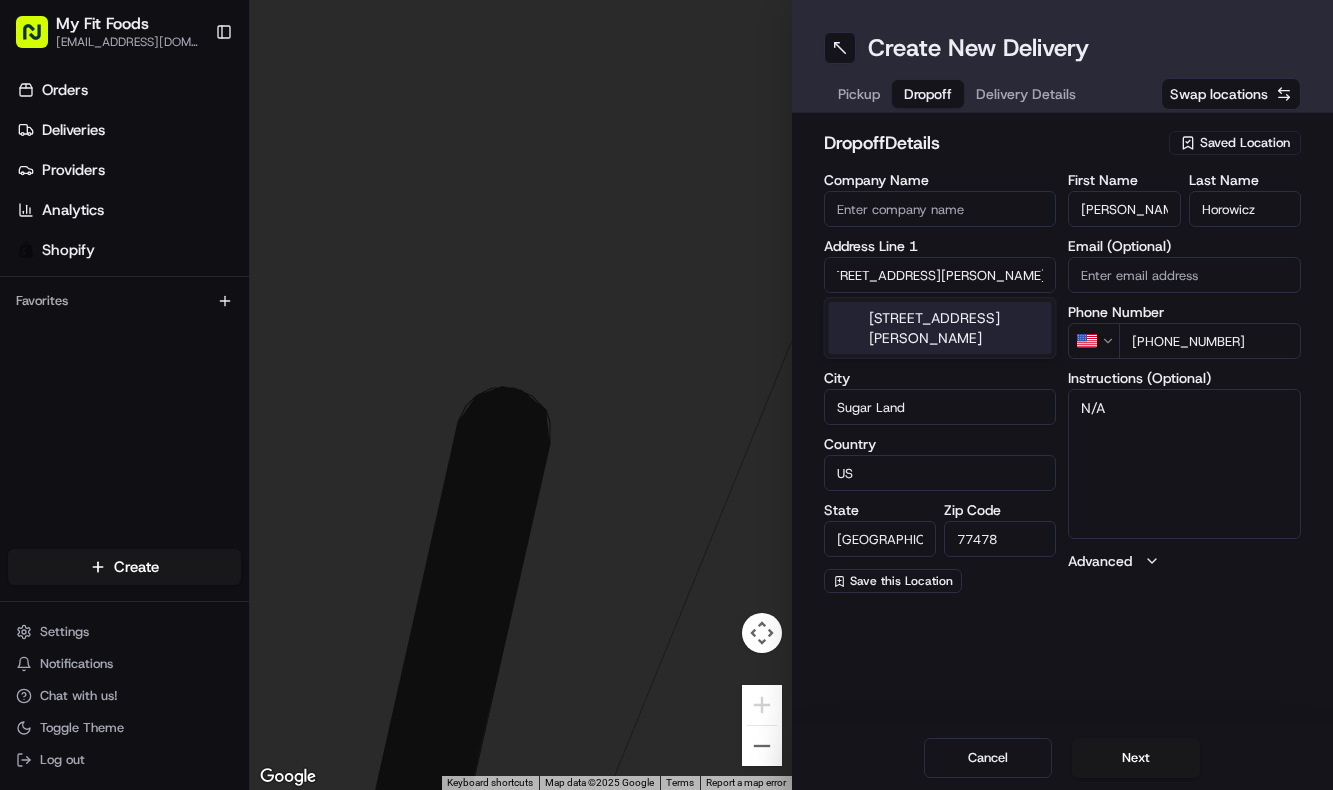 click on "[STREET_ADDRESS][PERSON_NAME]" at bounding box center (940, 328) 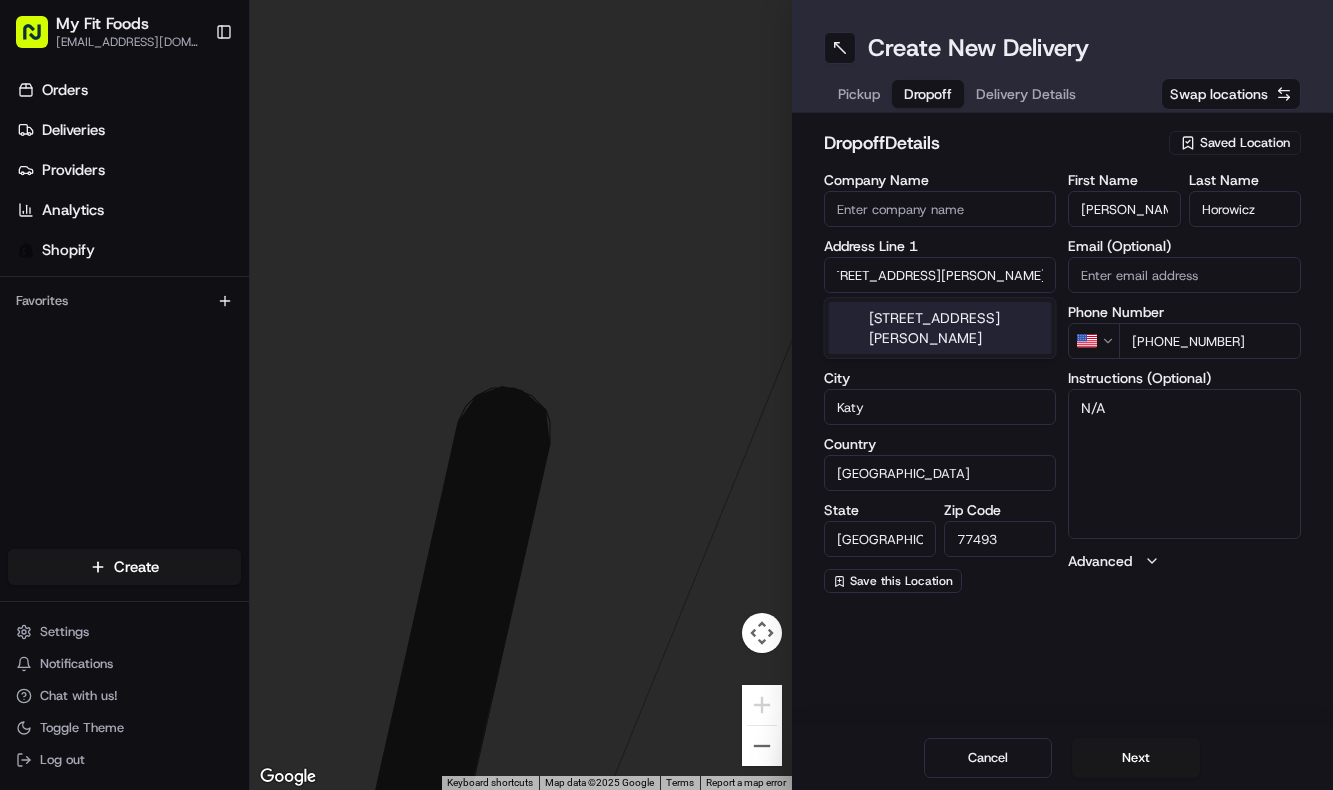 type on "[STREET_ADDRESS]" 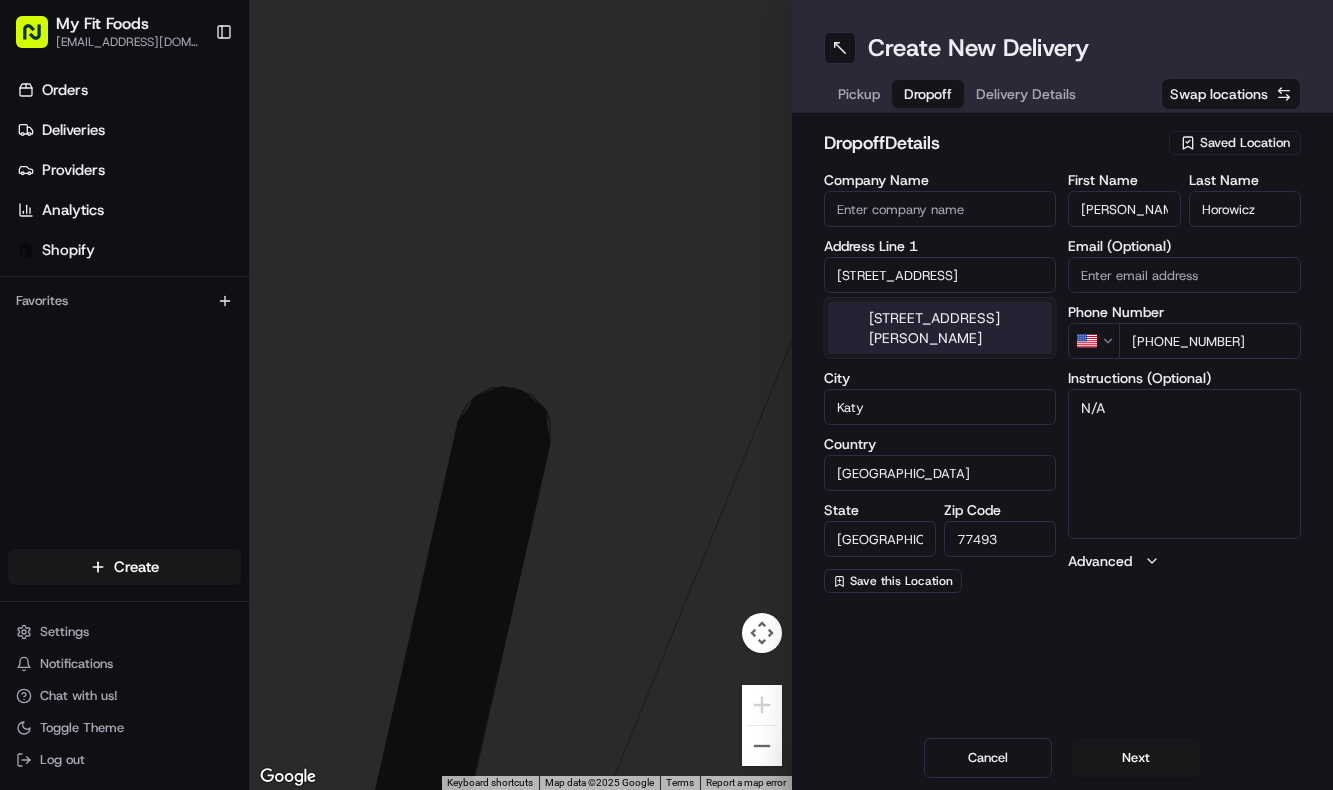 scroll, scrollTop: 0, scrollLeft: 0, axis: both 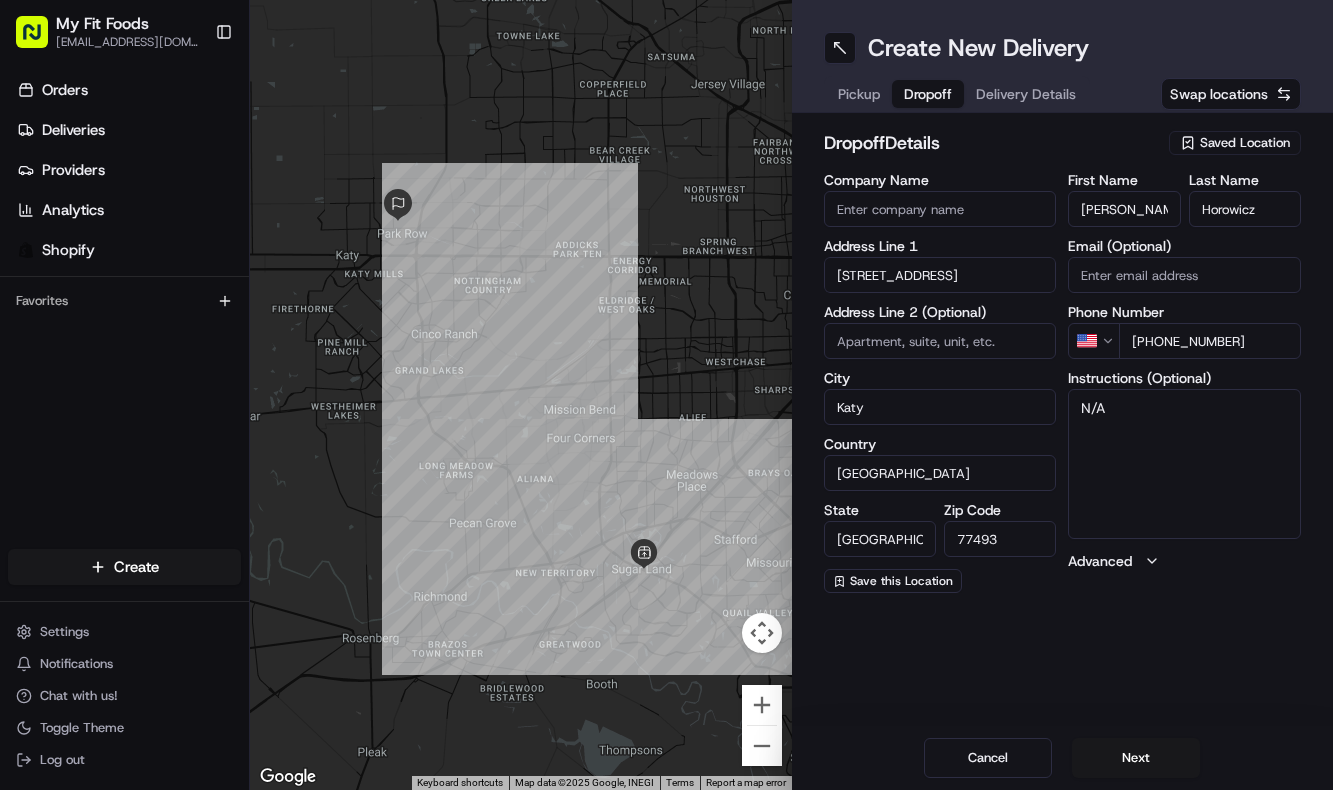 click on "N/A" at bounding box center (1184, 464) 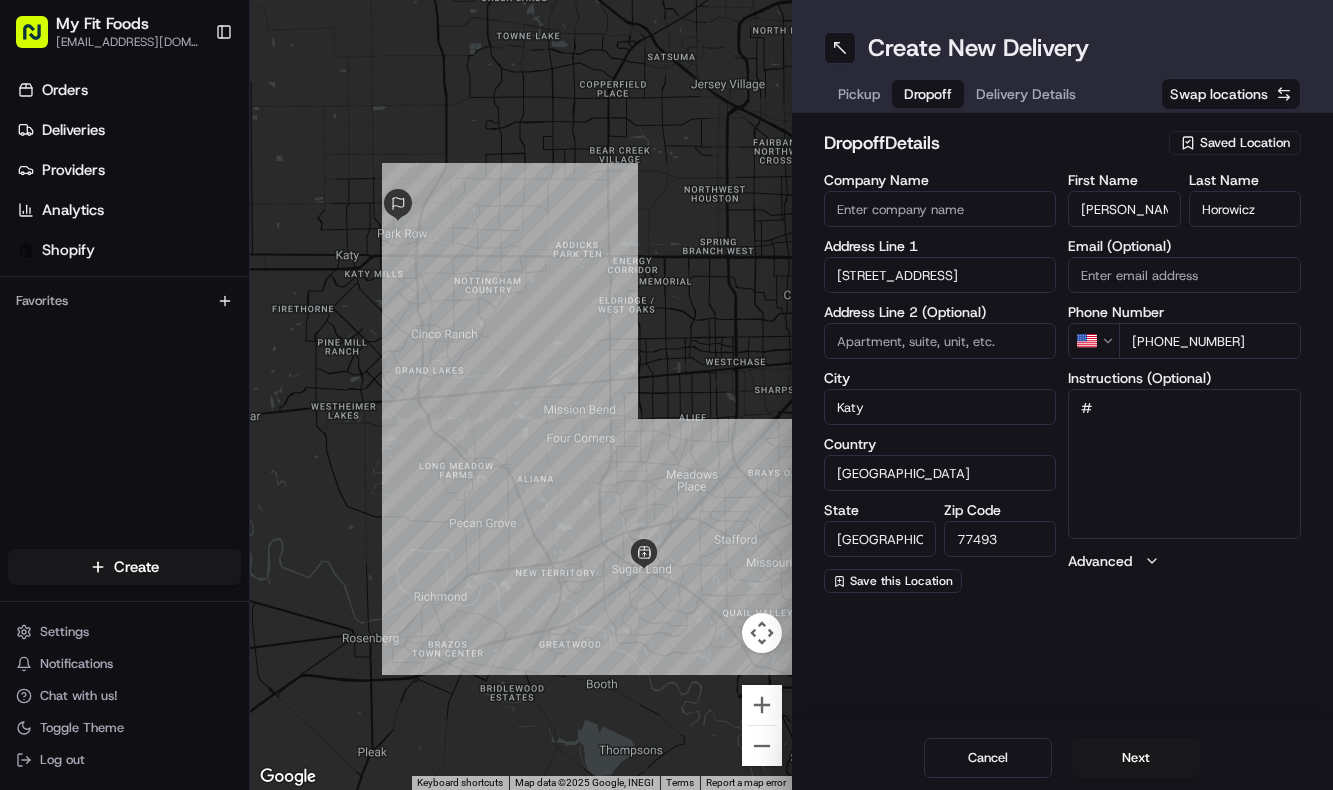 paste on "#781143" 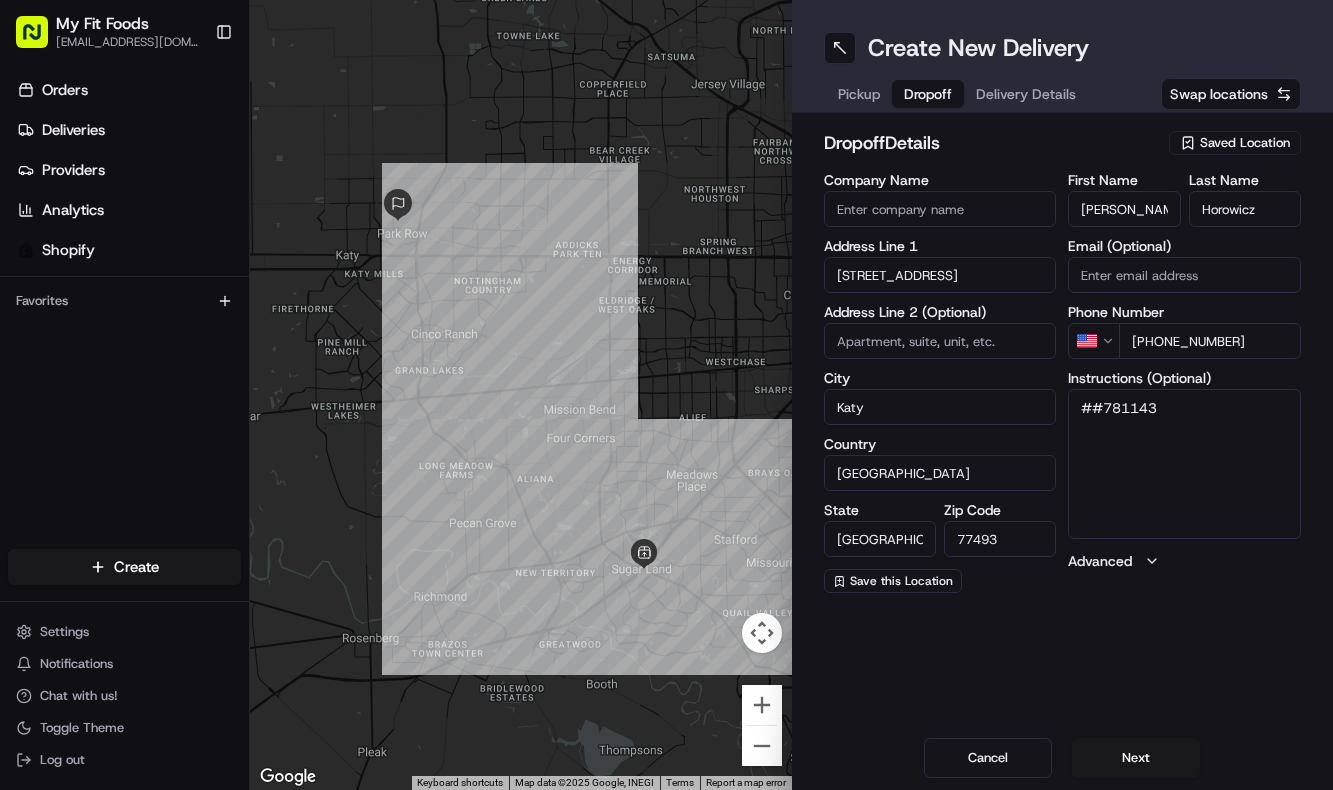 click on "##781143" at bounding box center (1184, 464) 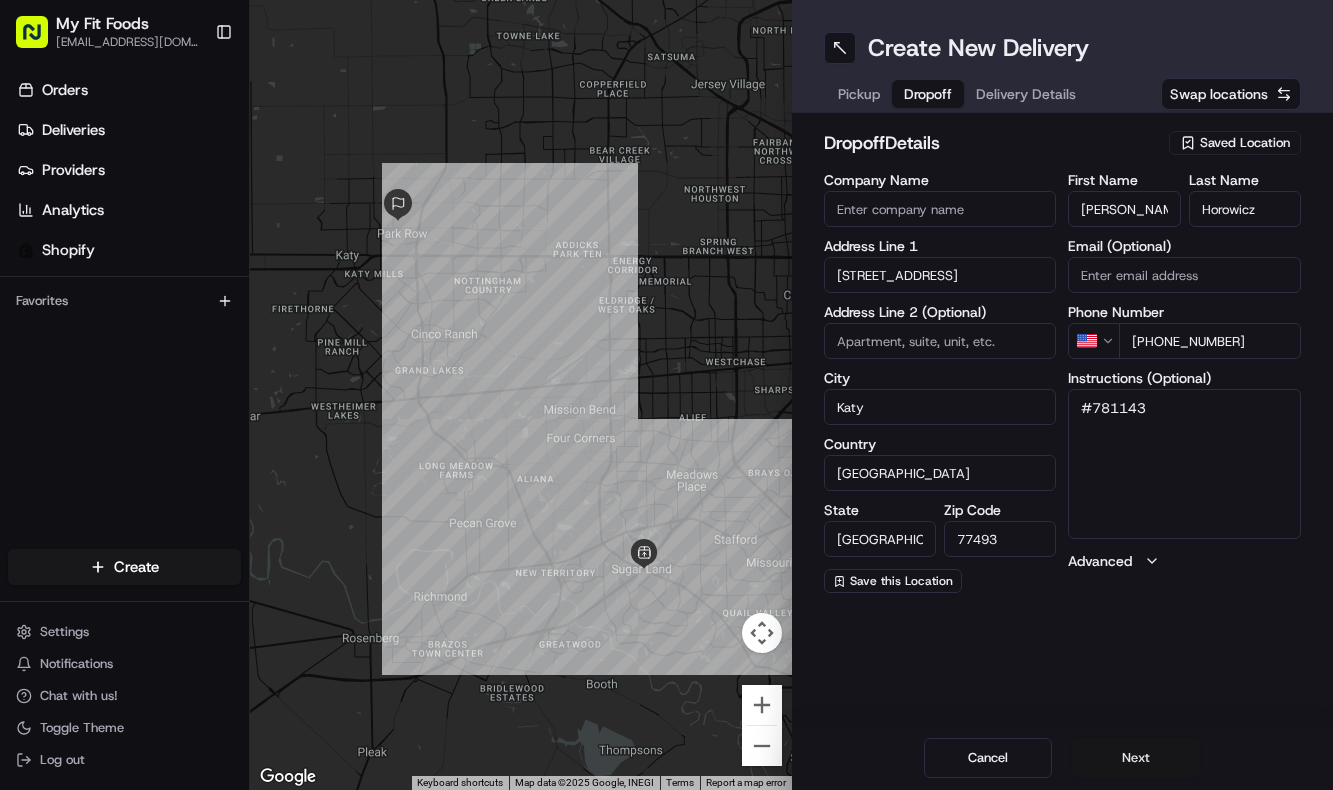 type on "#781143" 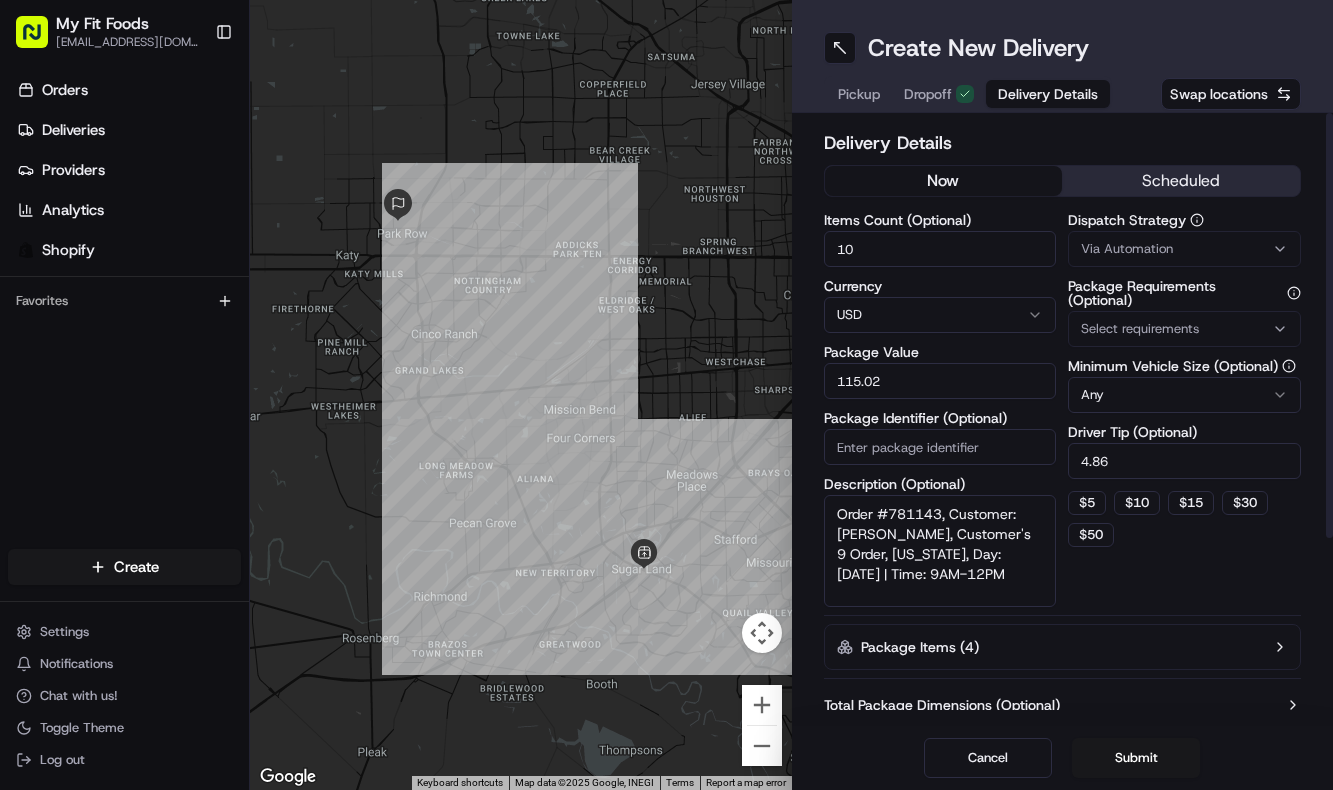 click on "now" at bounding box center (944, 181) 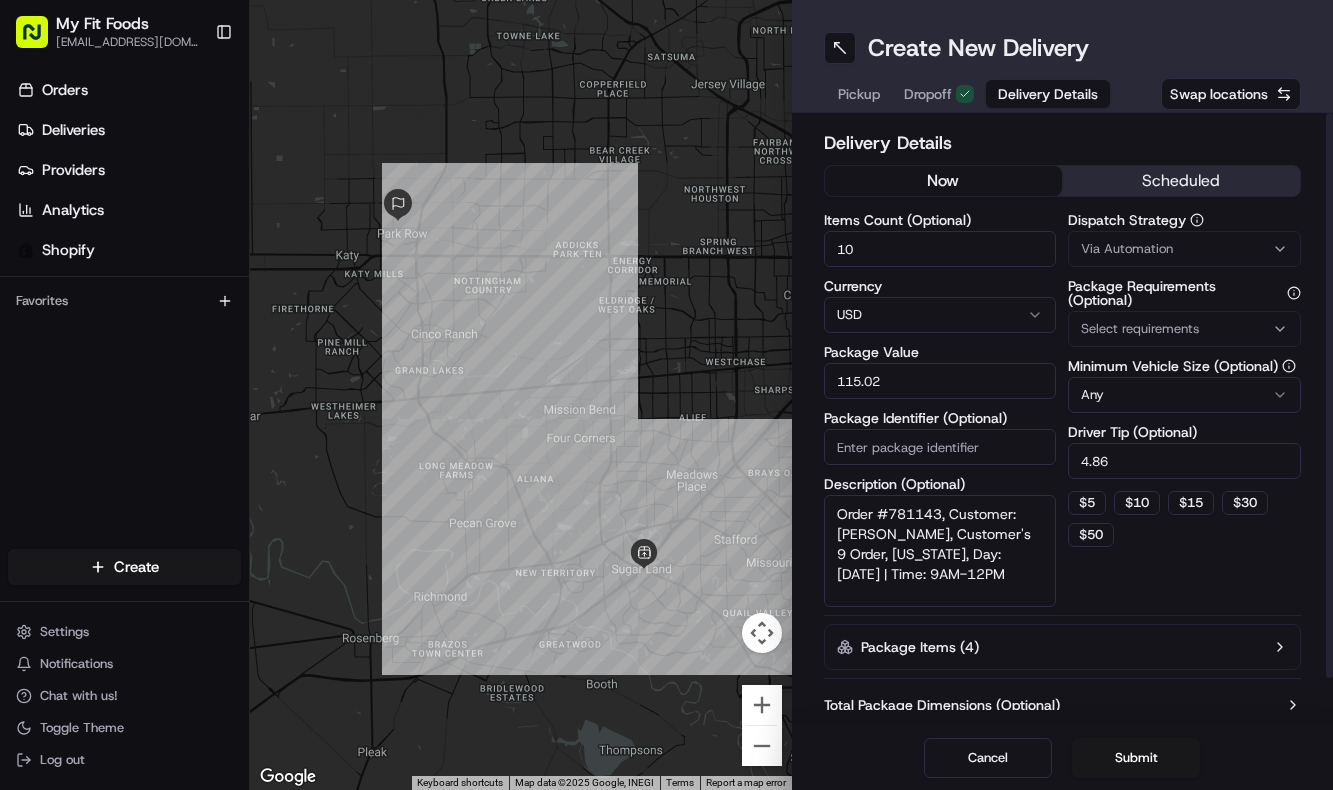 click on "scheduled" at bounding box center (1181, 181) 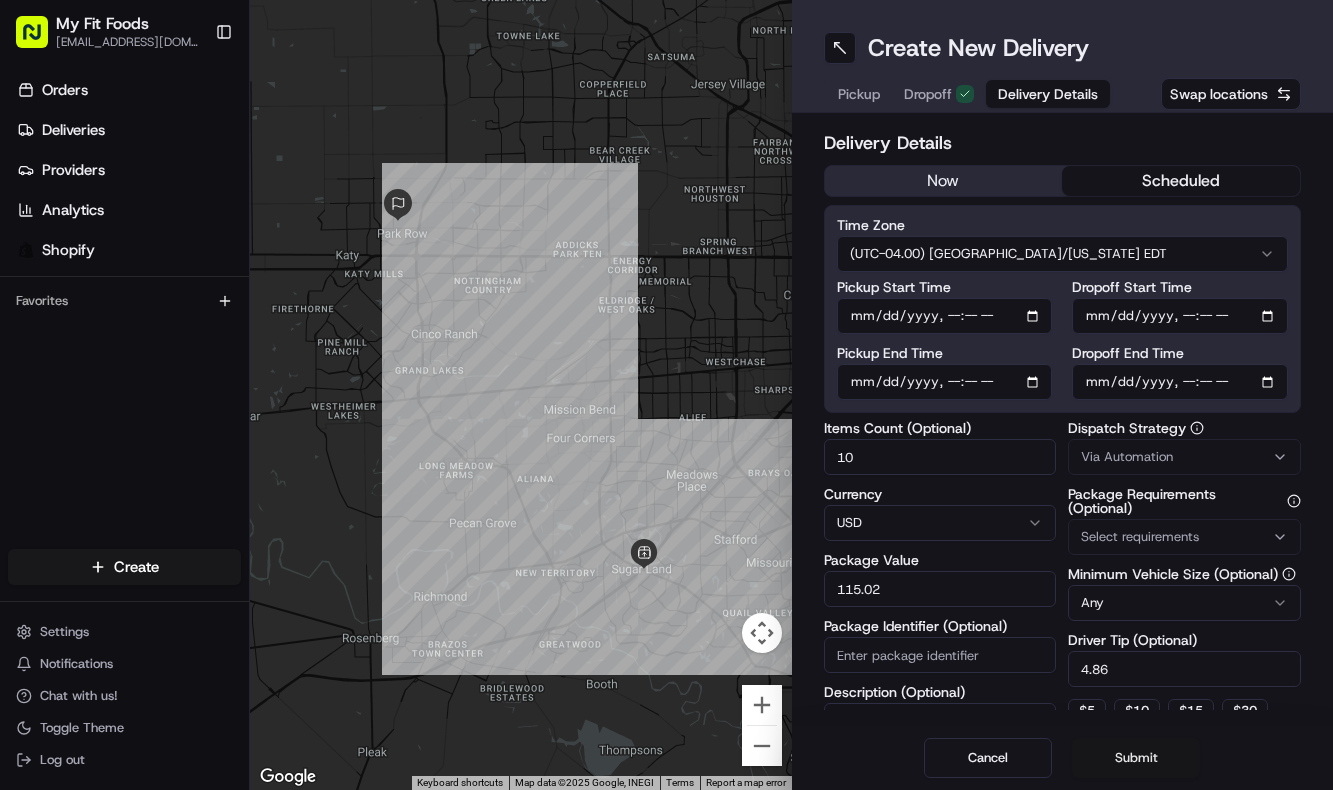 click on "Submit" at bounding box center [1136, 758] 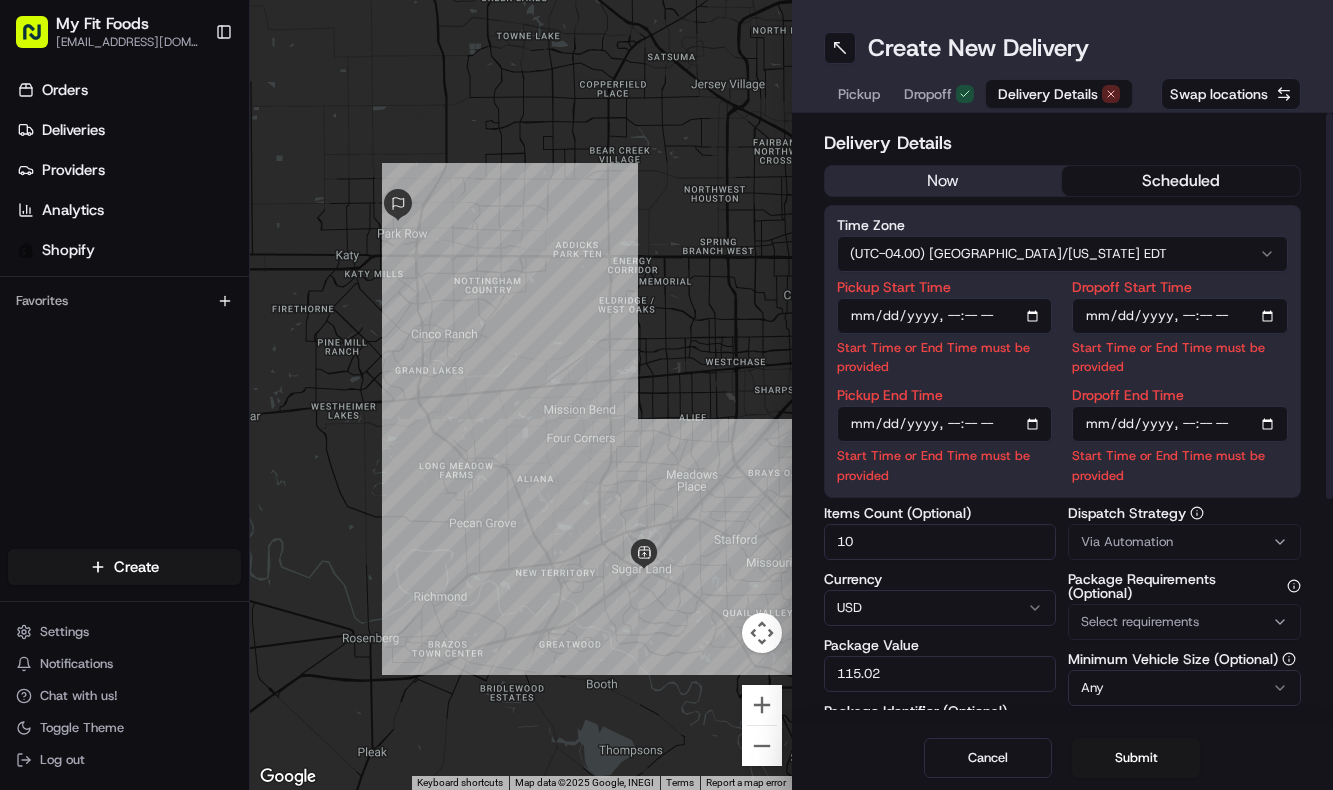 click on "Dropoff Start Time" at bounding box center (1180, 316) 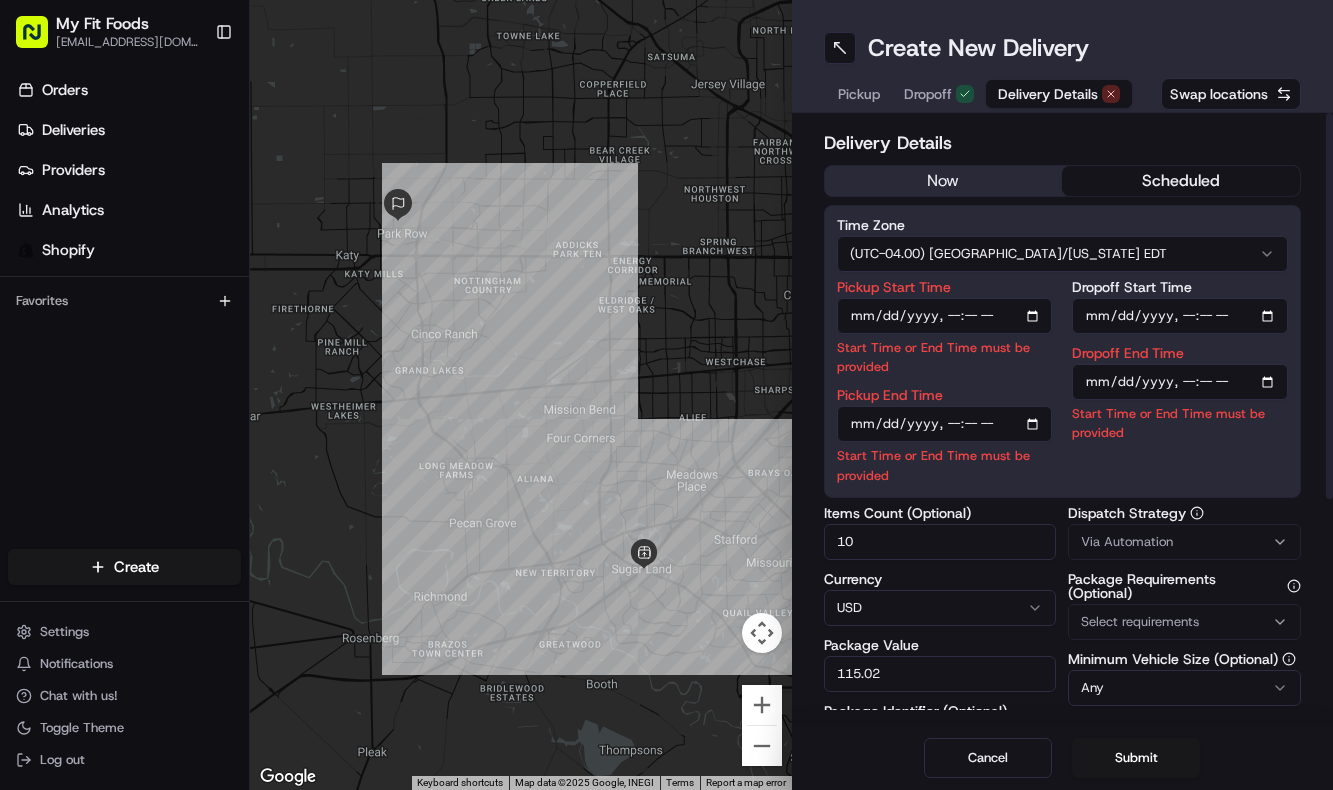 click on "Via Automation" at bounding box center [1184, 542] 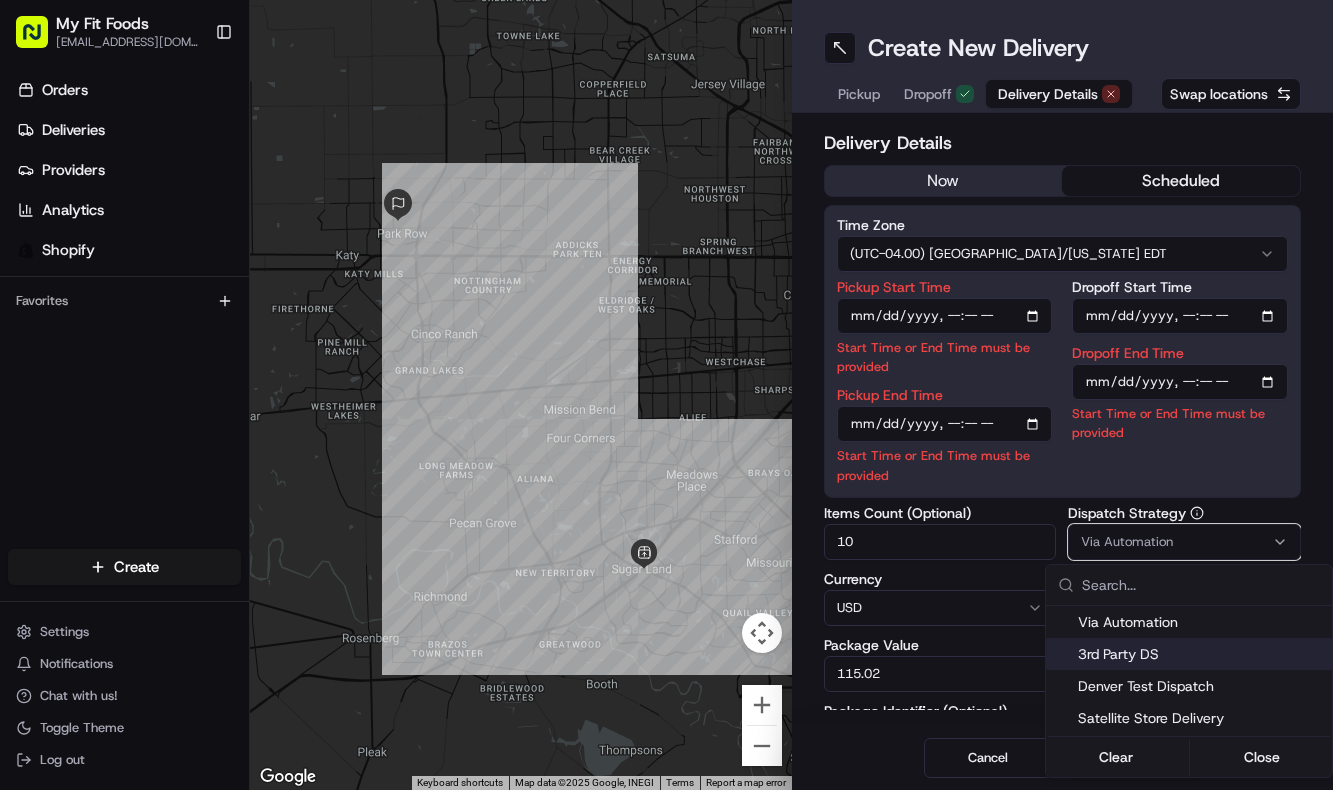 click on "3rd Party DS" at bounding box center (1201, 654) 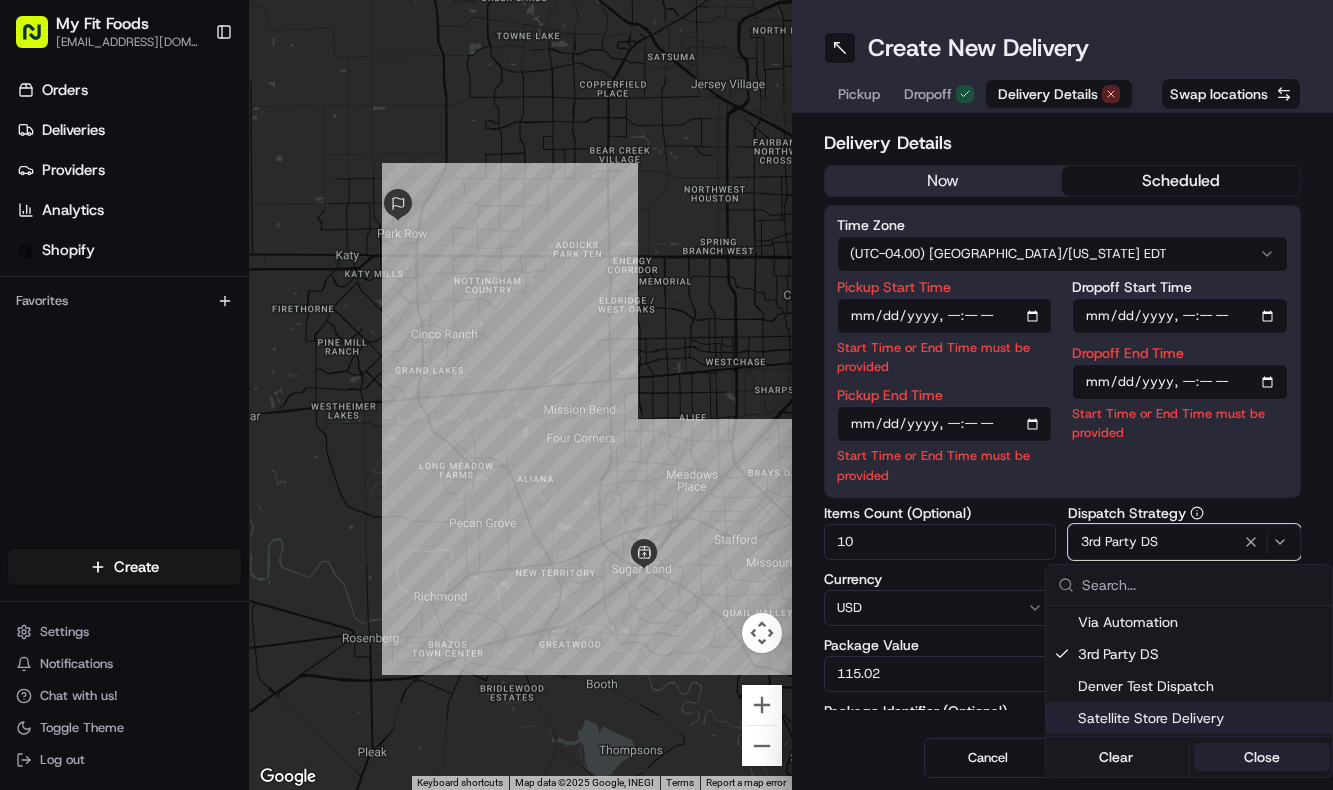 click on "Close" at bounding box center (1262, 757) 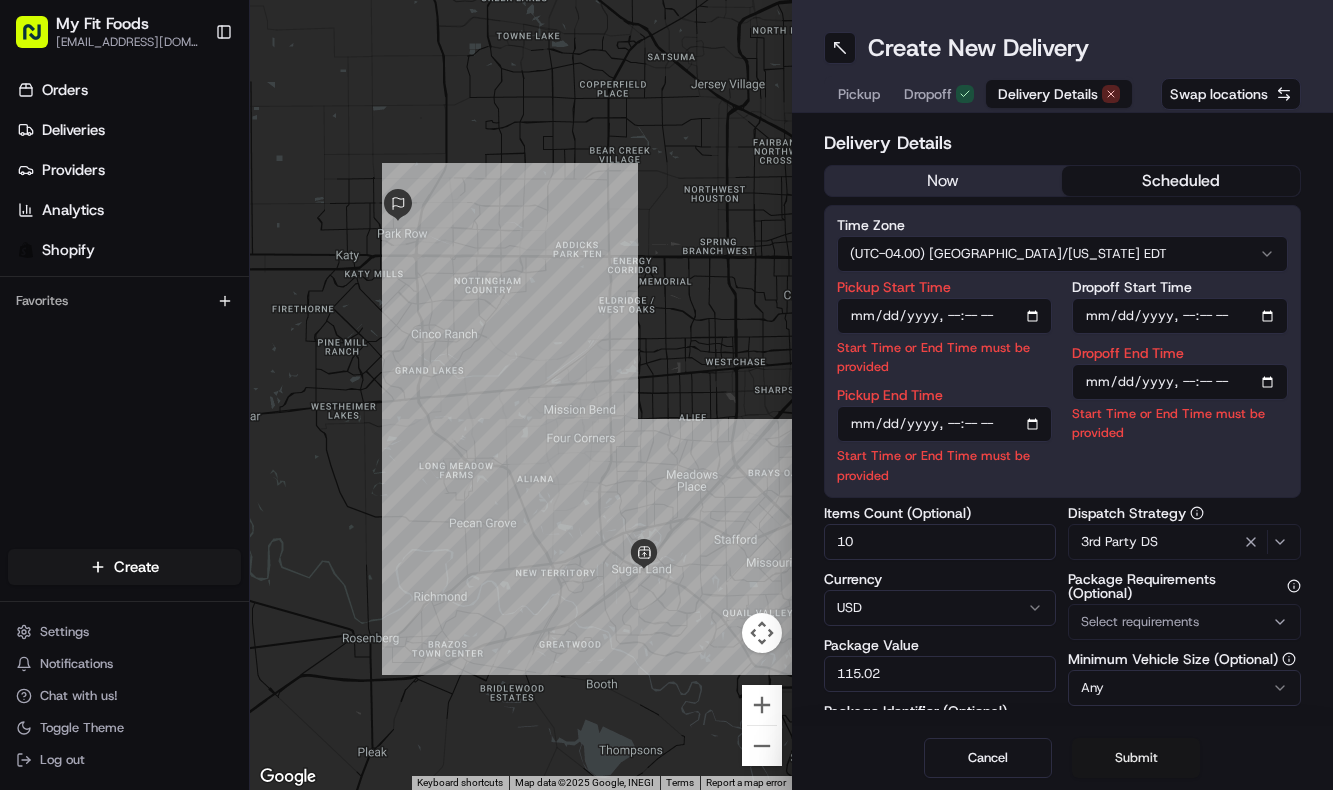 click on "Submit" at bounding box center [1136, 758] 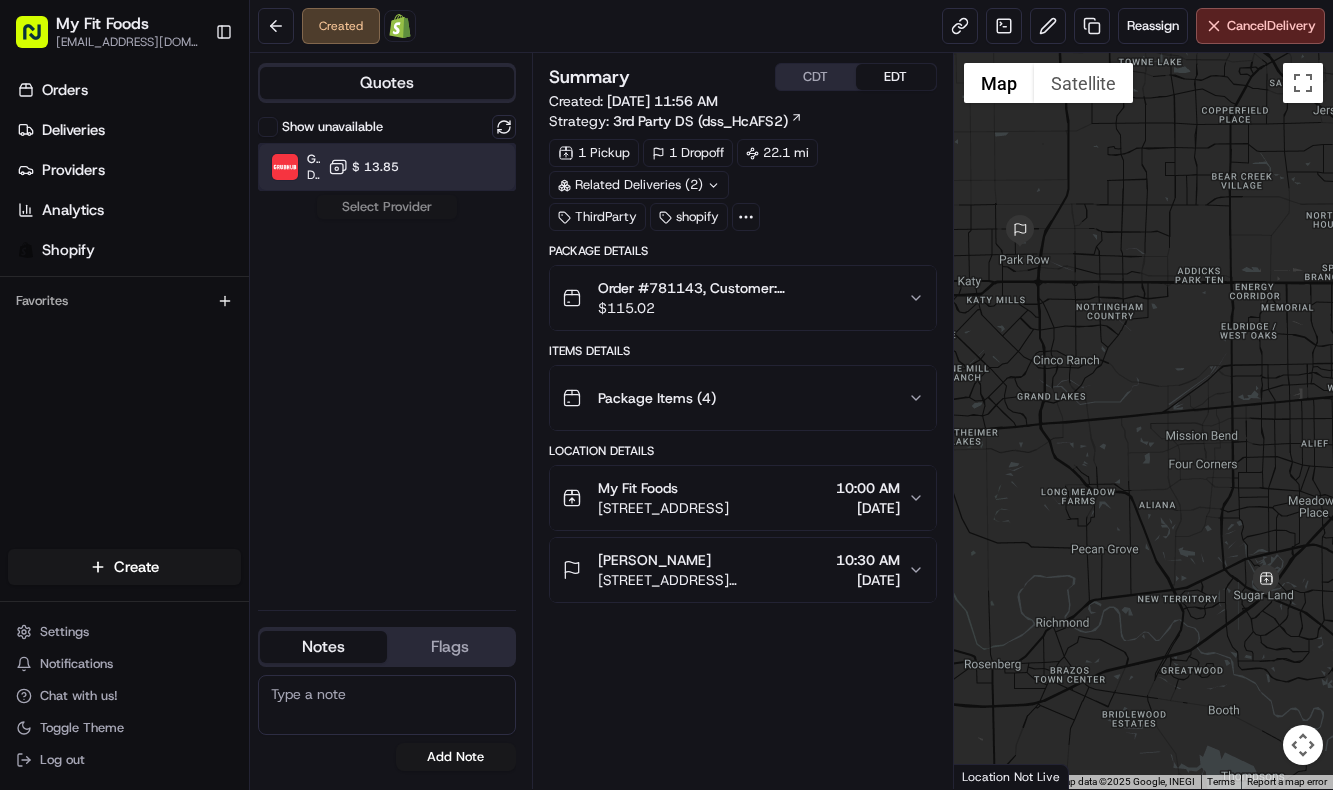 click on "Grubhub Dropoff ETA   1 day $   13.85" at bounding box center (387, 167) 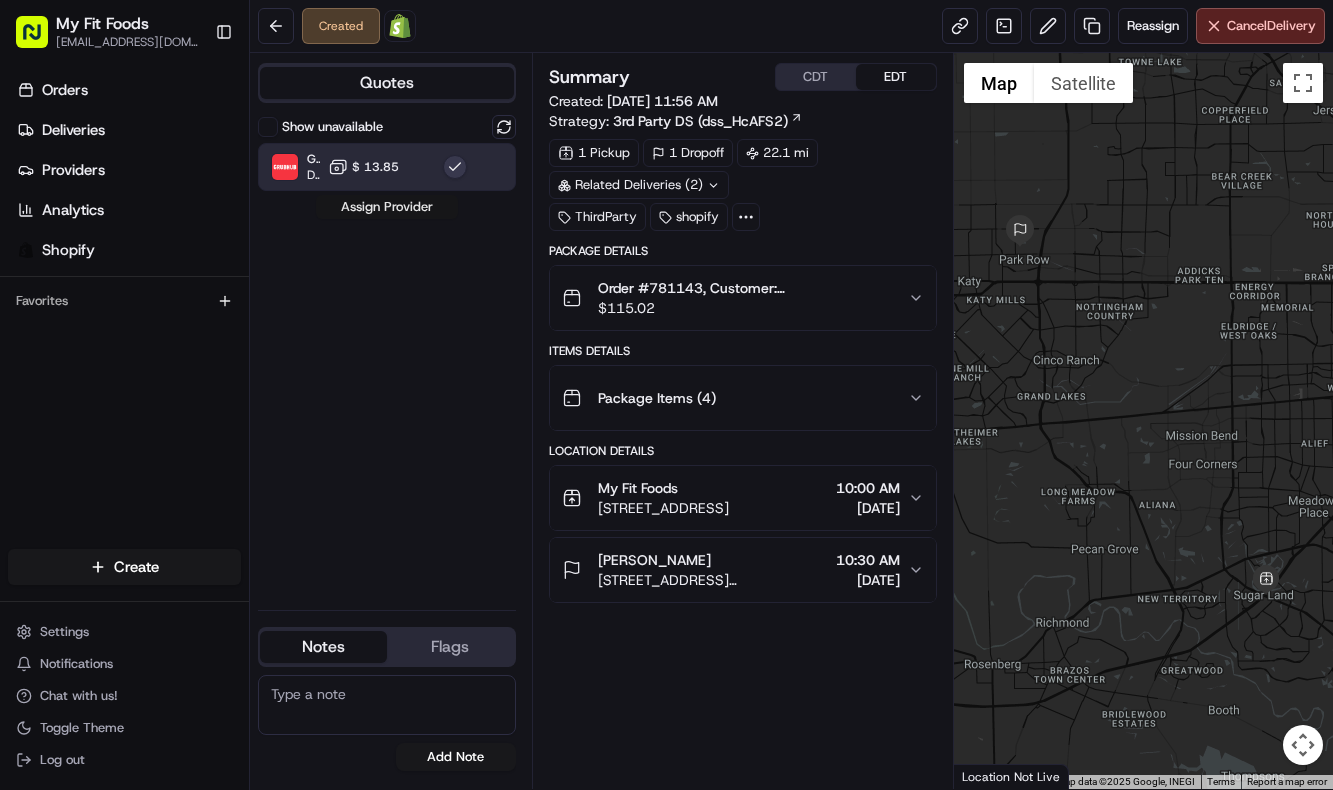 click on "Assign Provider" at bounding box center (387, 207) 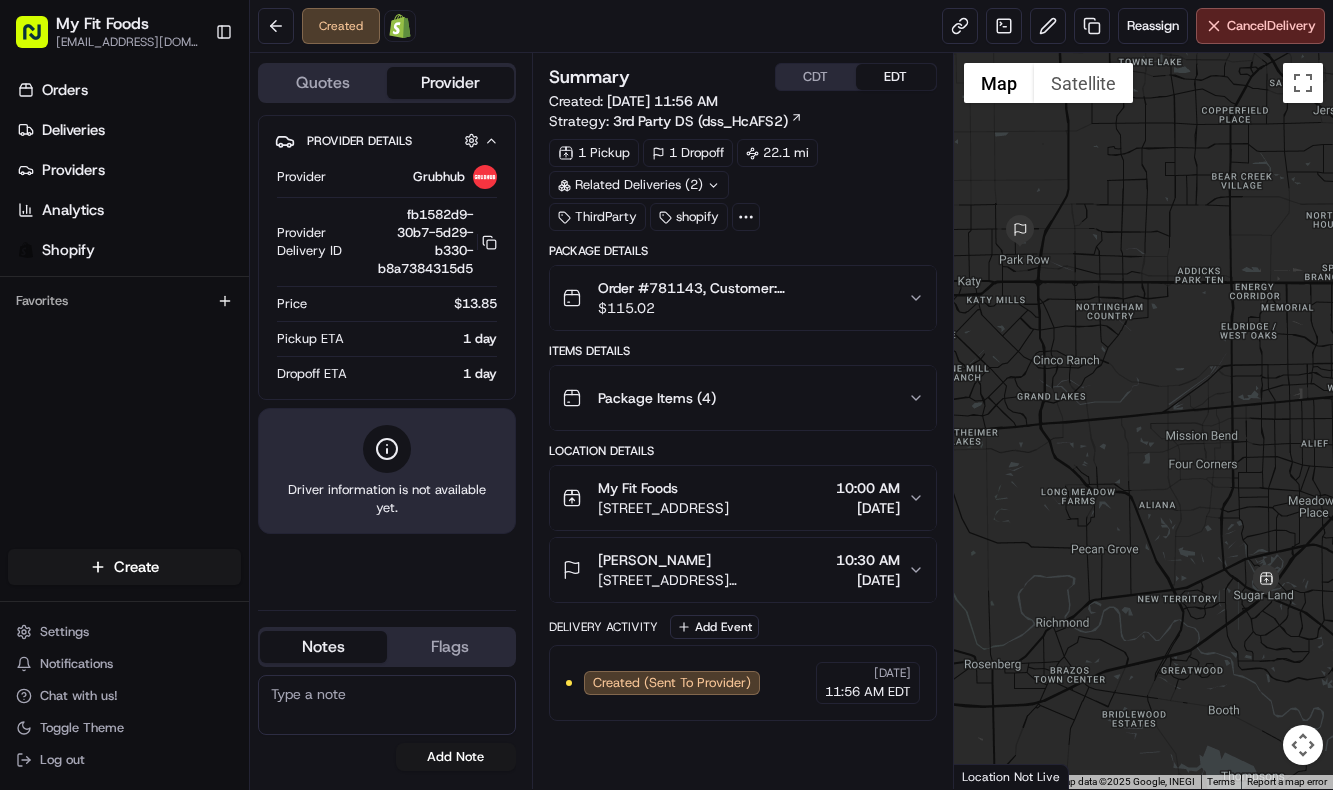 click on "Created Open Order in Shopify Reassign Cancel  Delivery" at bounding box center [791, 26] 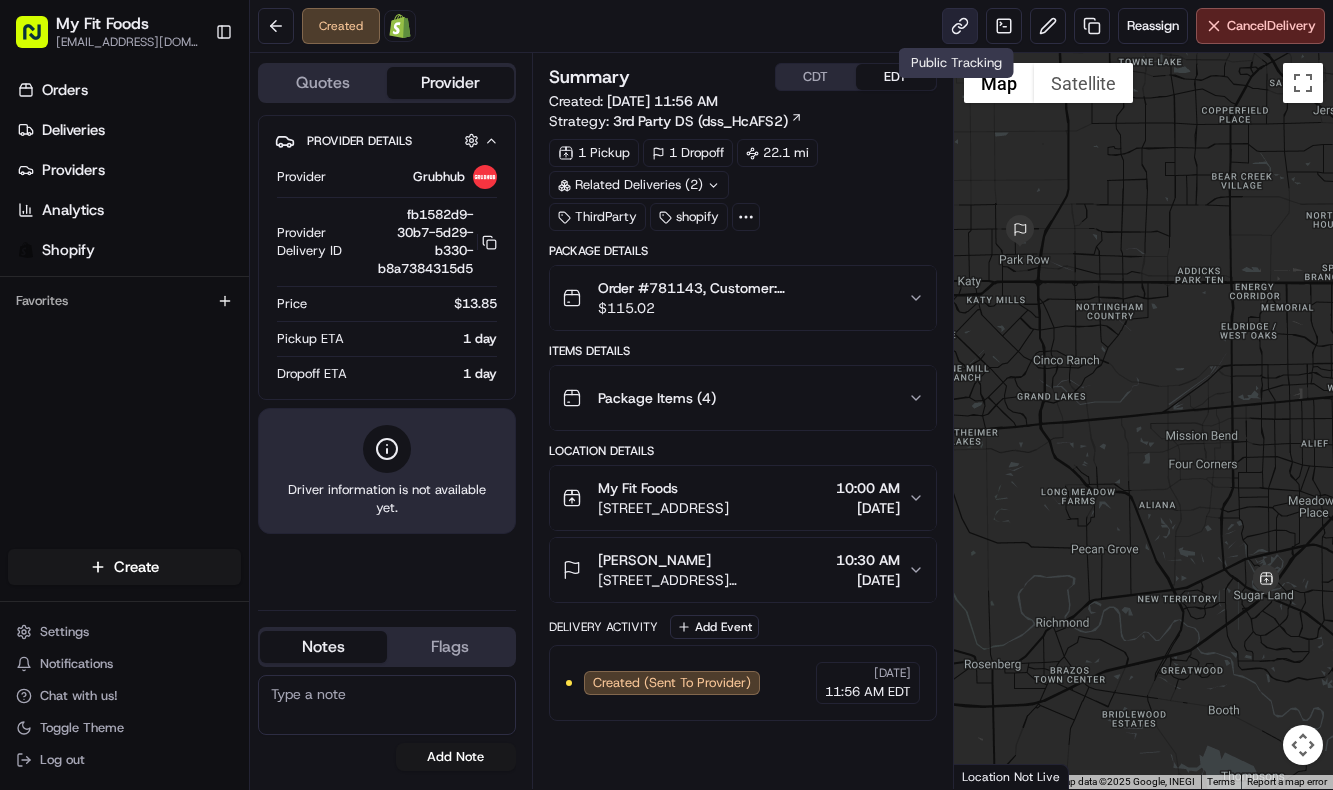 click at bounding box center (960, 26) 